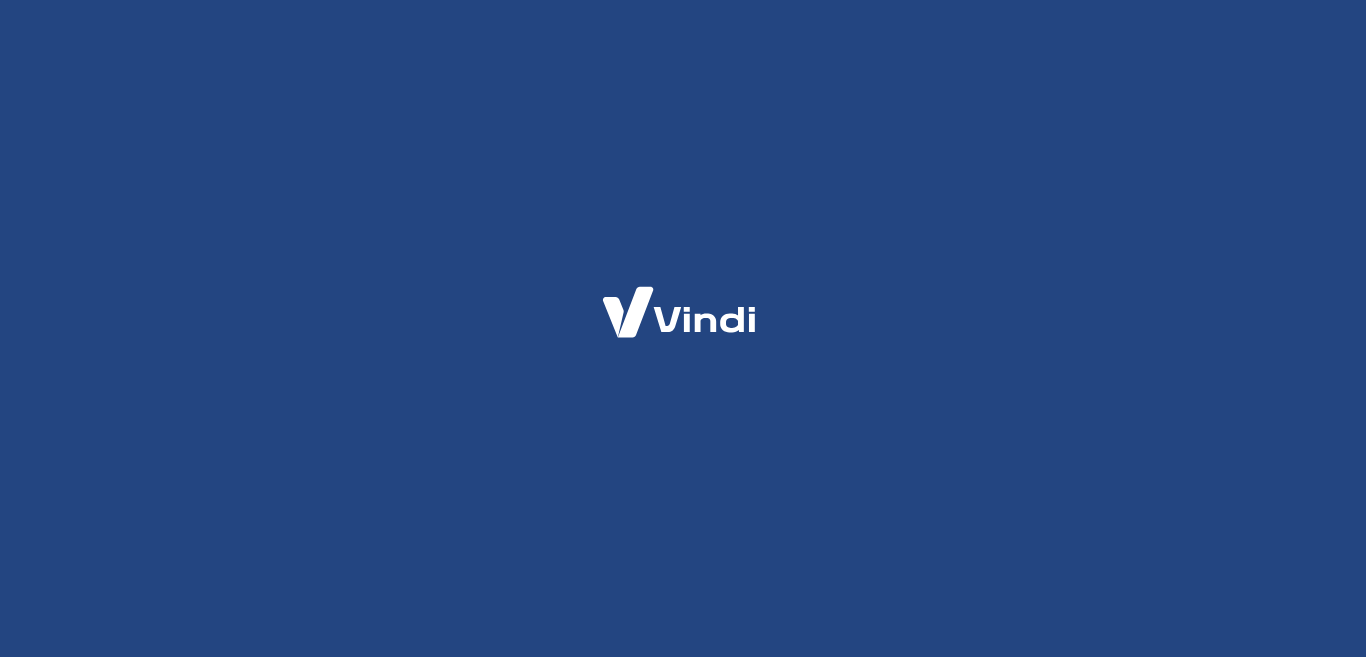 scroll, scrollTop: 0, scrollLeft: 0, axis: both 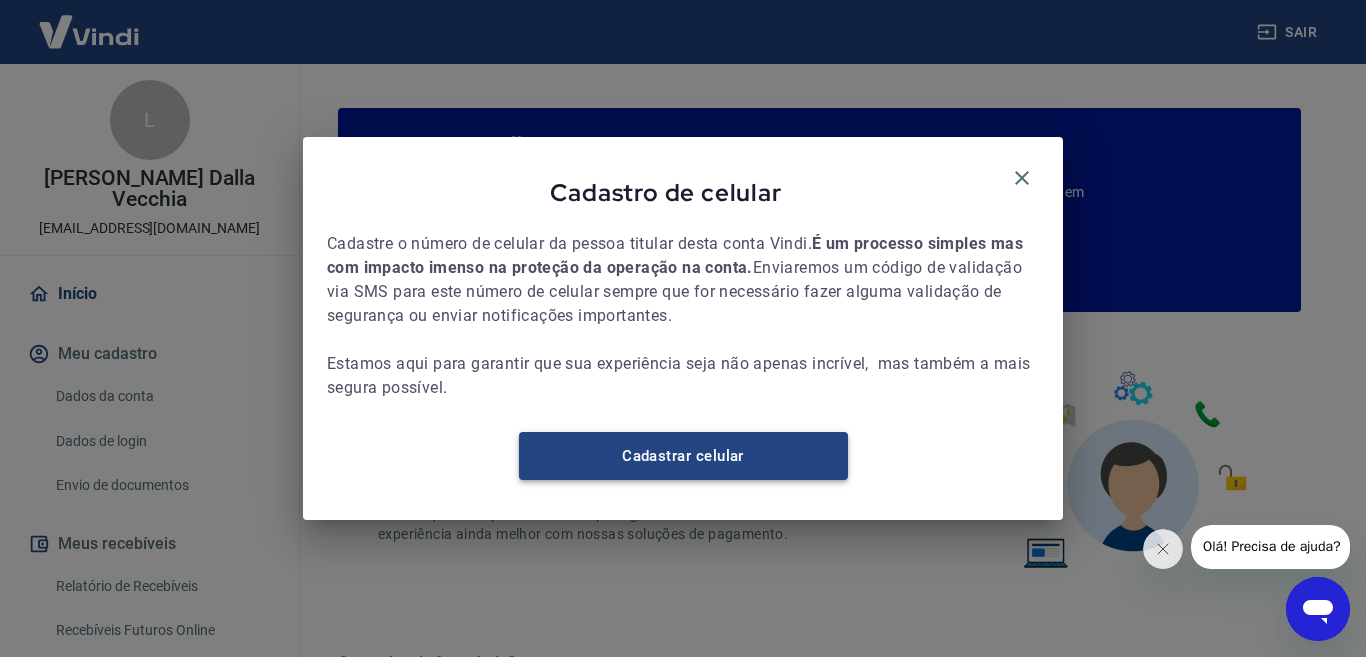 click on "Cadastrar celular" at bounding box center (683, 456) 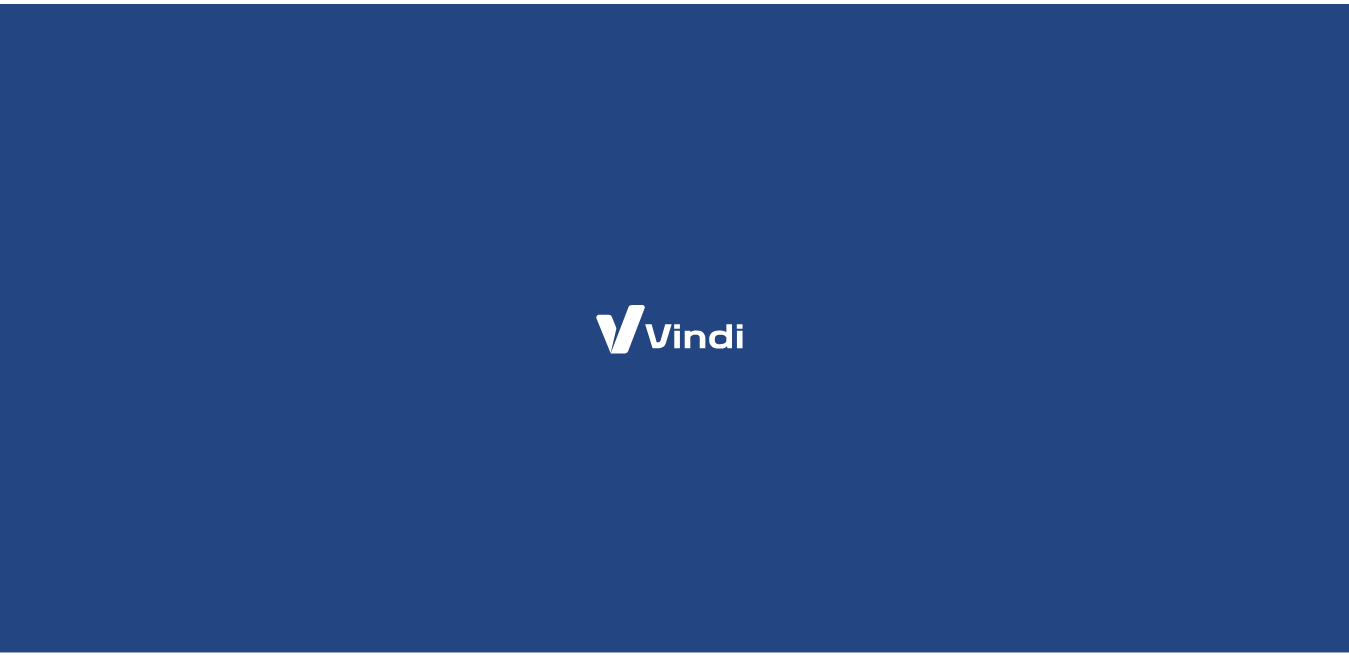 scroll, scrollTop: 0, scrollLeft: 0, axis: both 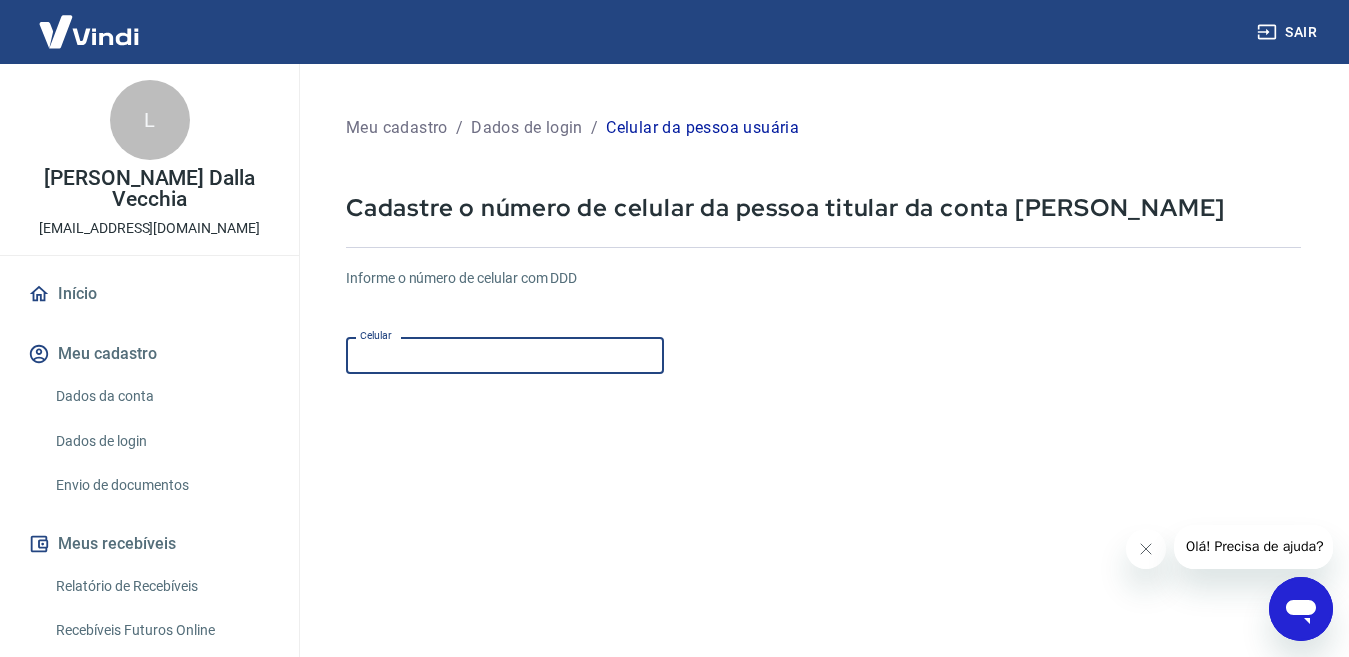 click on "Celular" at bounding box center [505, 355] 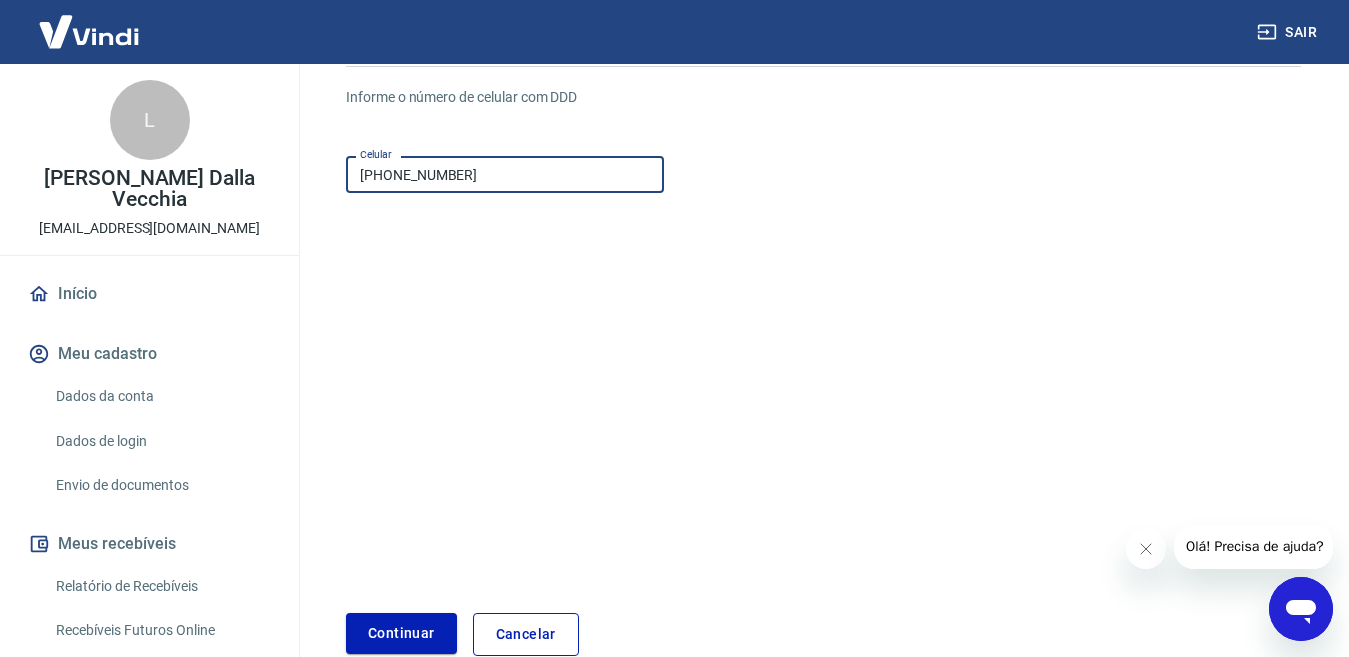 scroll, scrollTop: 200, scrollLeft: 0, axis: vertical 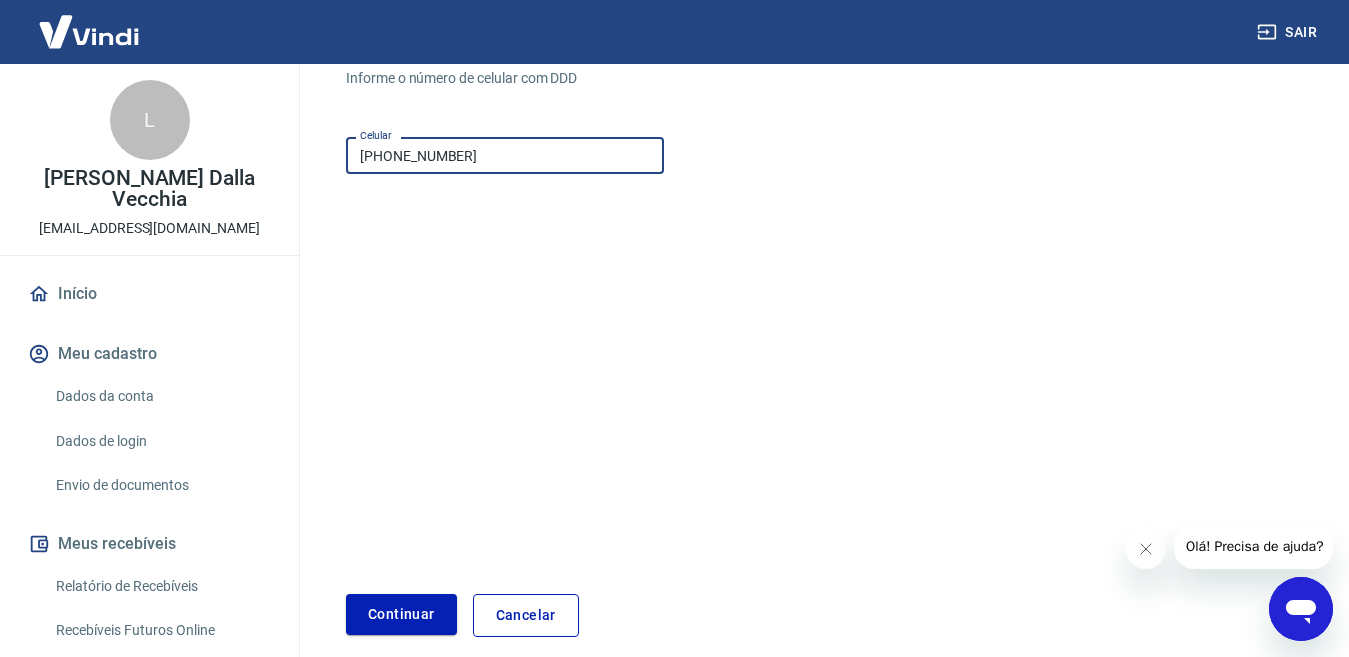 click on "Continuar" at bounding box center (401, 614) 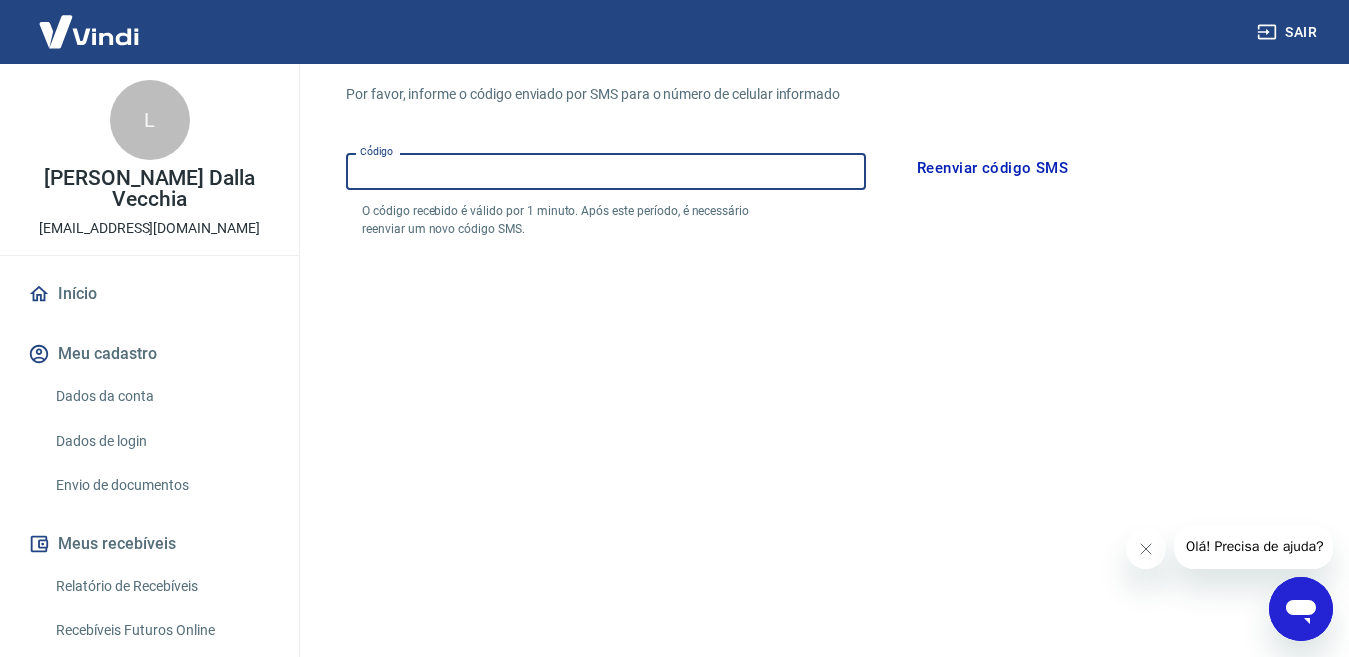 click on "Código" at bounding box center (606, 171) 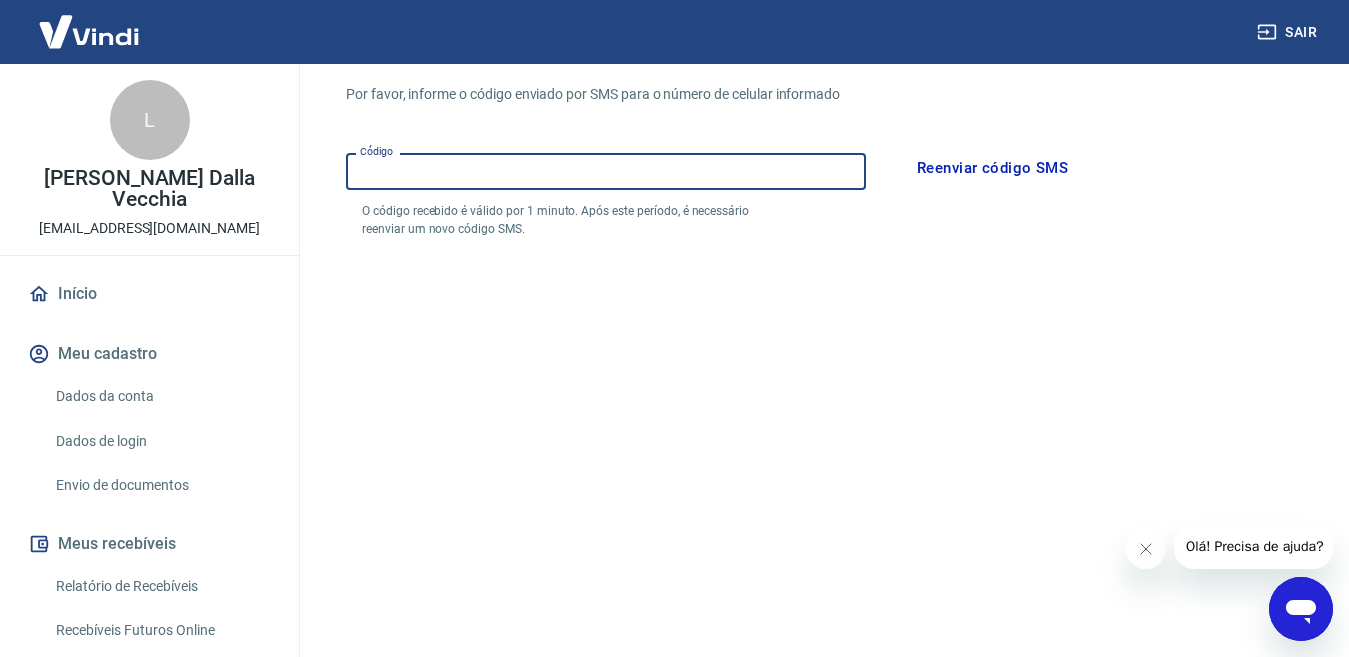 click on "Código" at bounding box center (606, 171) 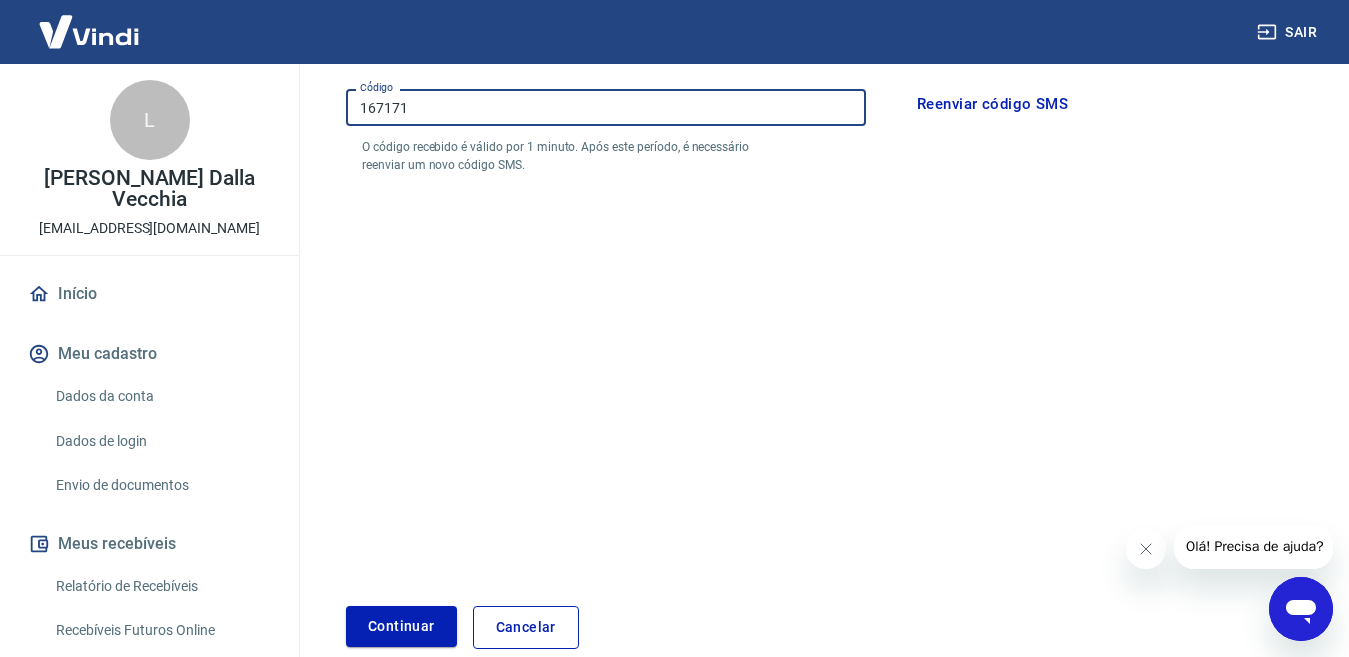 scroll, scrollTop: 366, scrollLeft: 0, axis: vertical 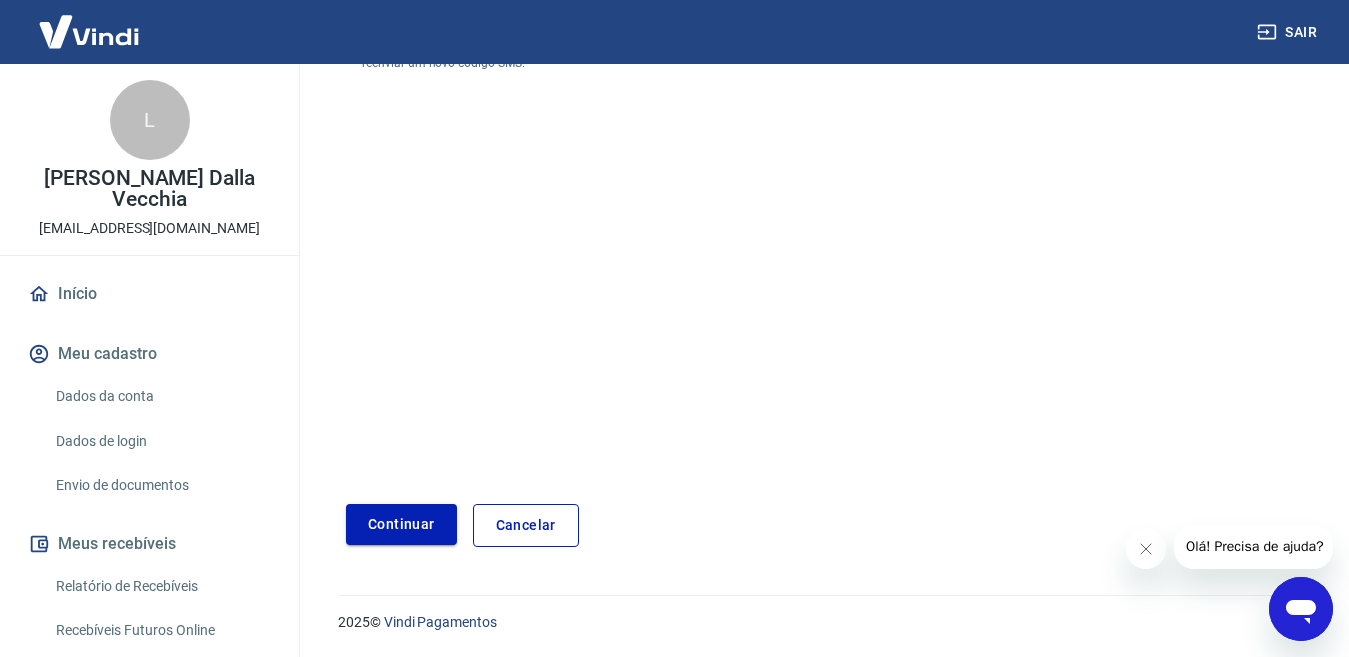 type on "167171" 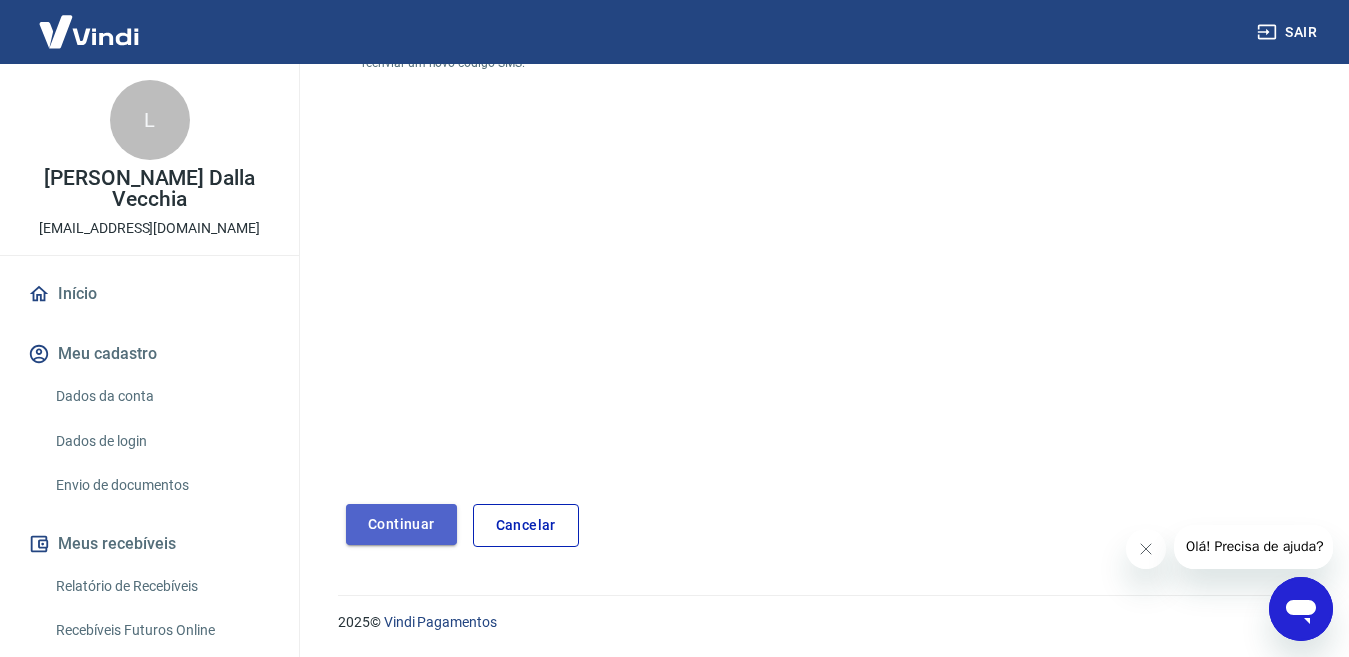 click on "Continuar" at bounding box center [401, 524] 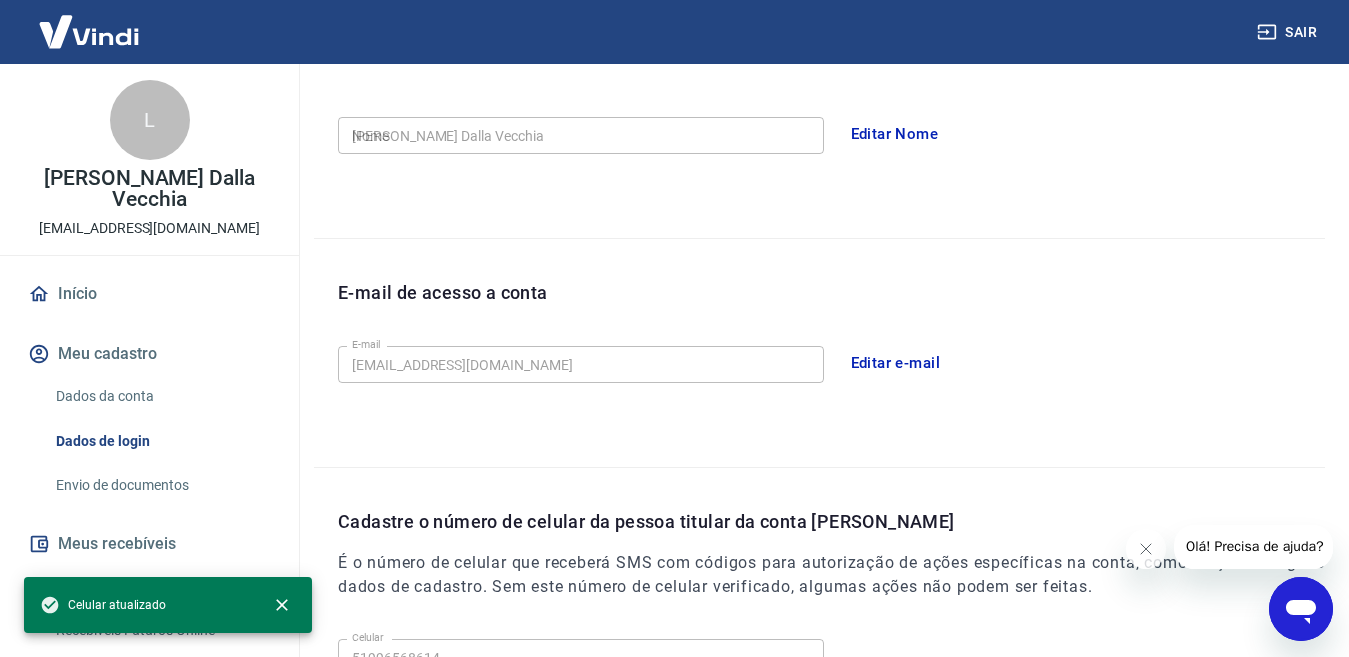 type on "(51) 99656-8614" 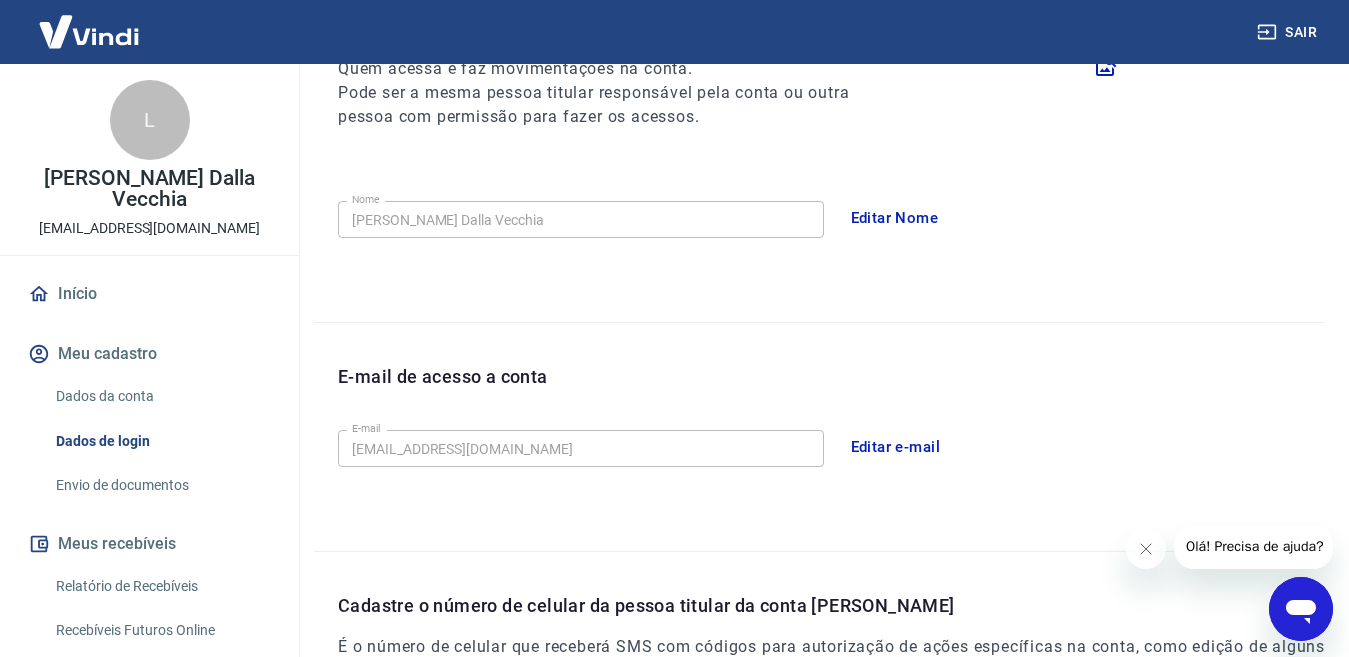 scroll, scrollTop: 608, scrollLeft: 0, axis: vertical 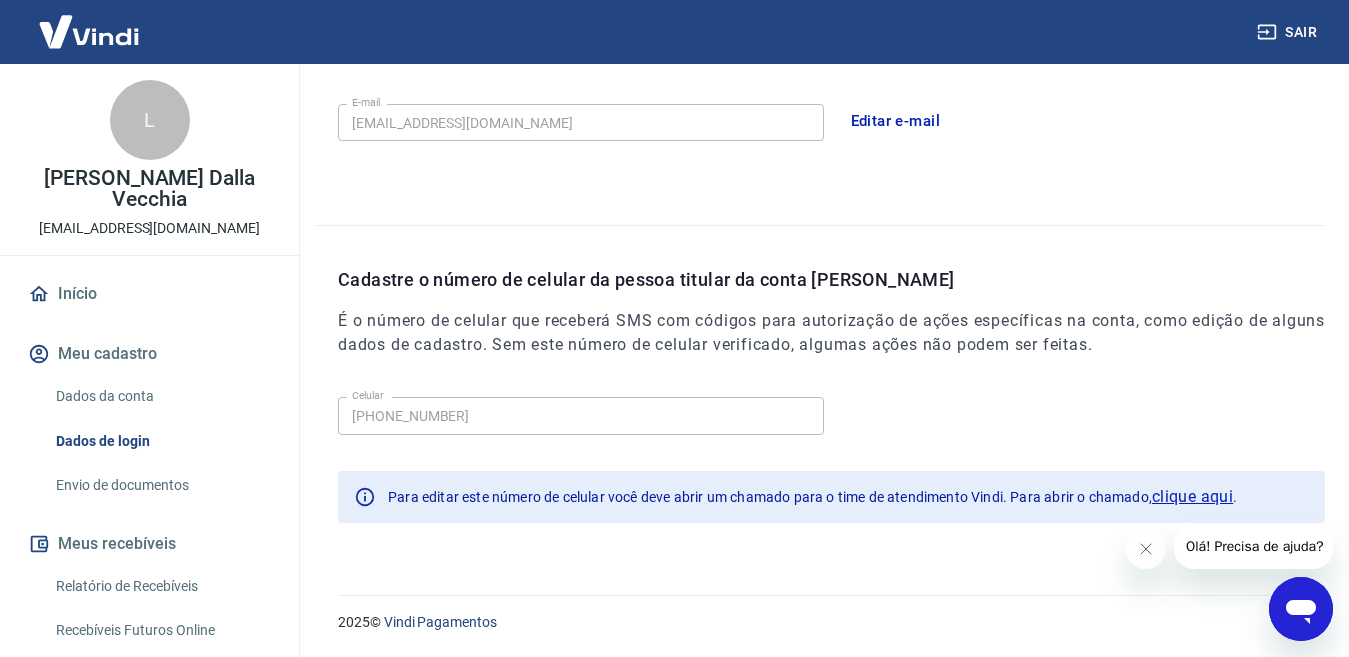 click on "Início" at bounding box center [149, 294] 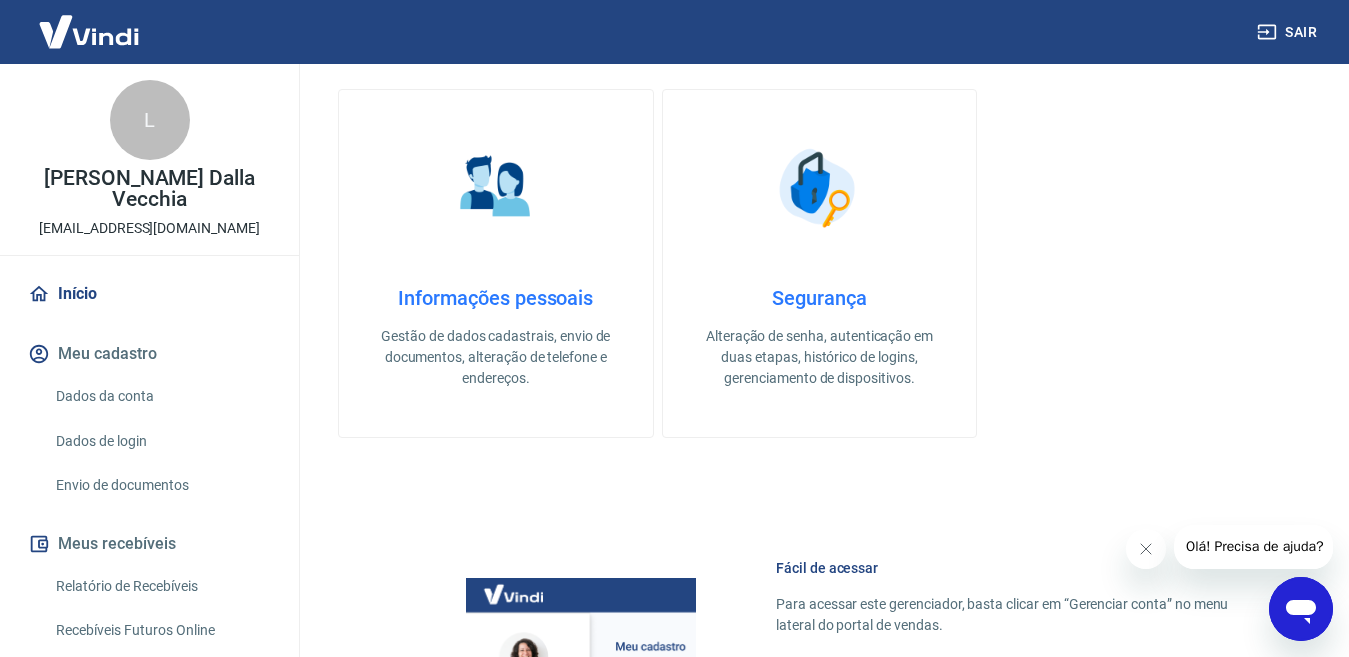 scroll, scrollTop: 1191, scrollLeft: 0, axis: vertical 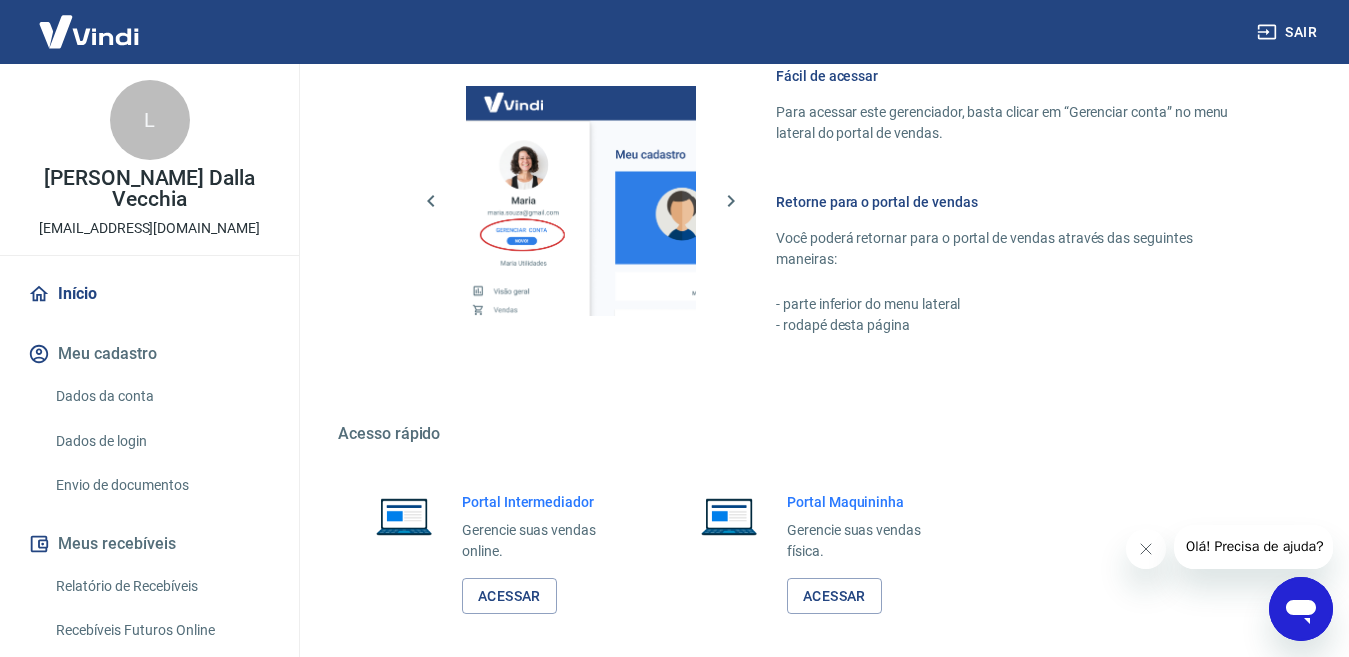 click on "Dados da conta" at bounding box center [161, 396] 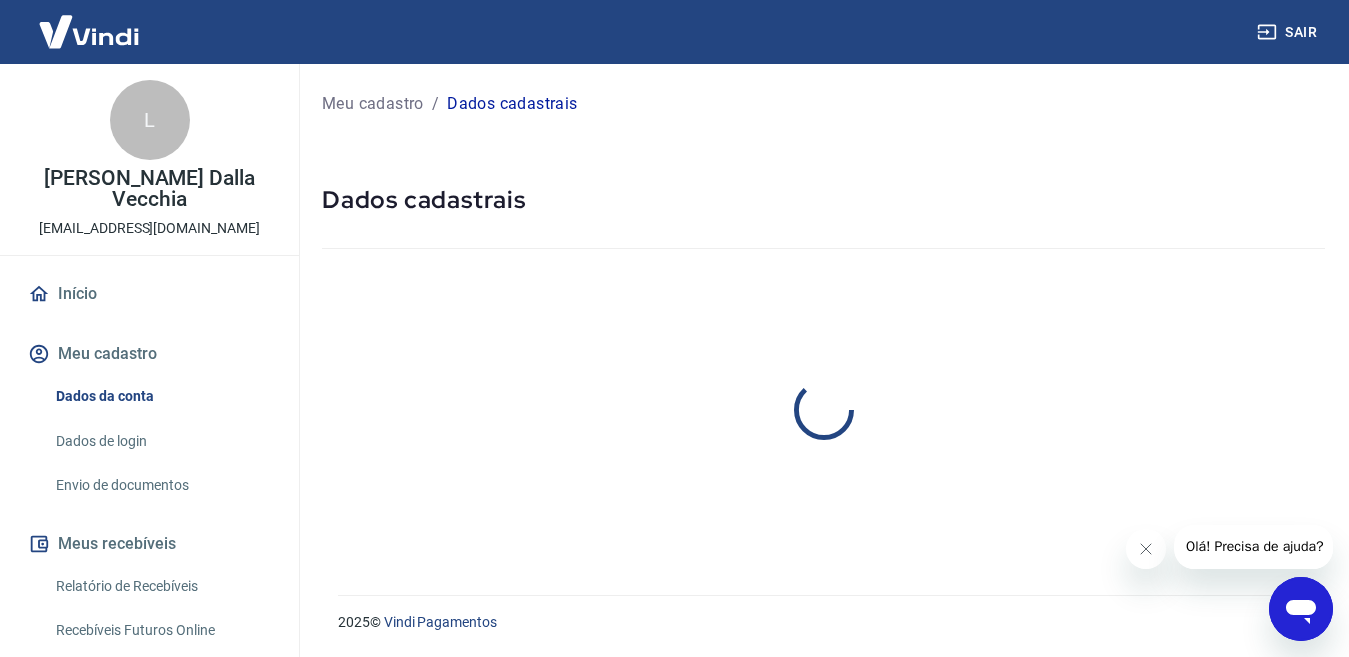 scroll, scrollTop: 0, scrollLeft: 0, axis: both 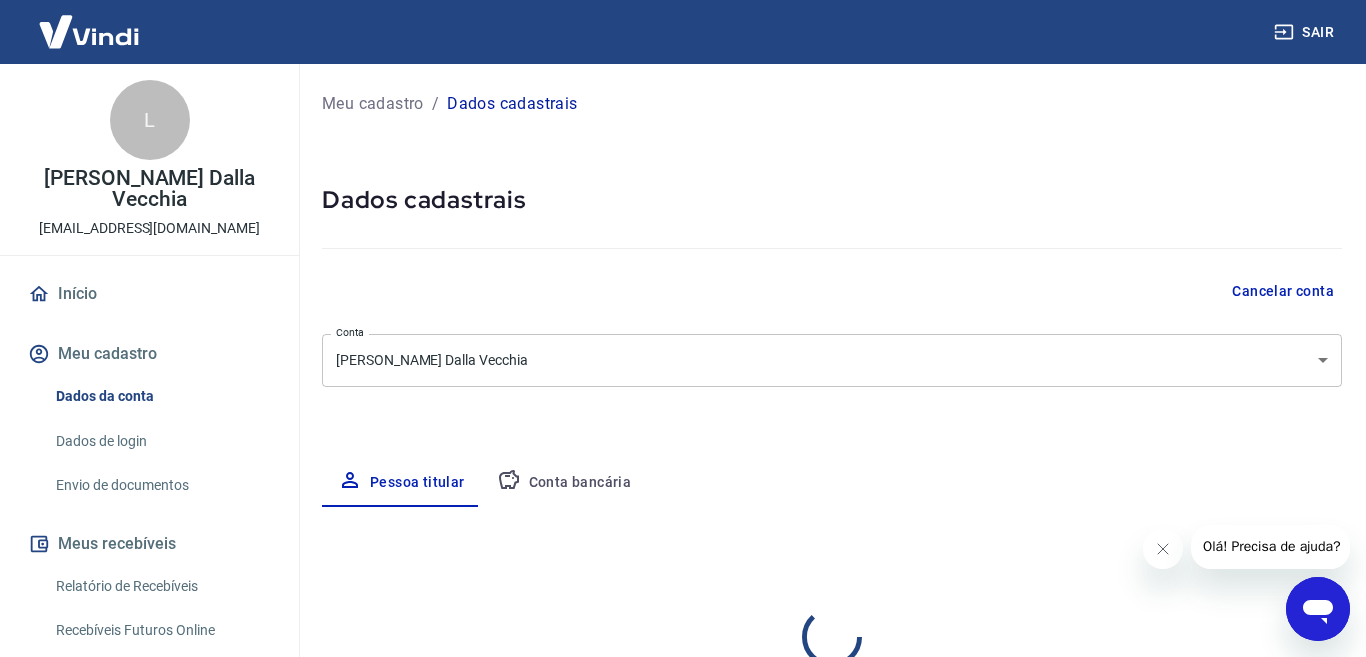 select on "RS" 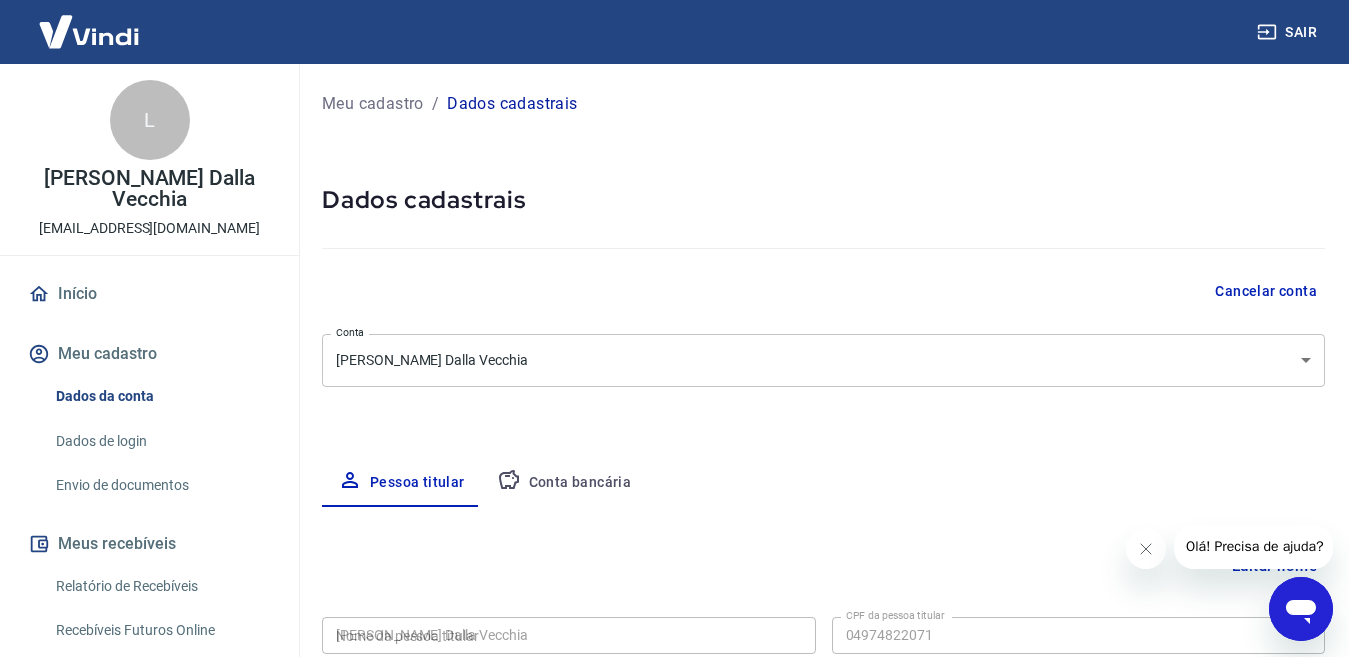 type on "049.748.220-71" 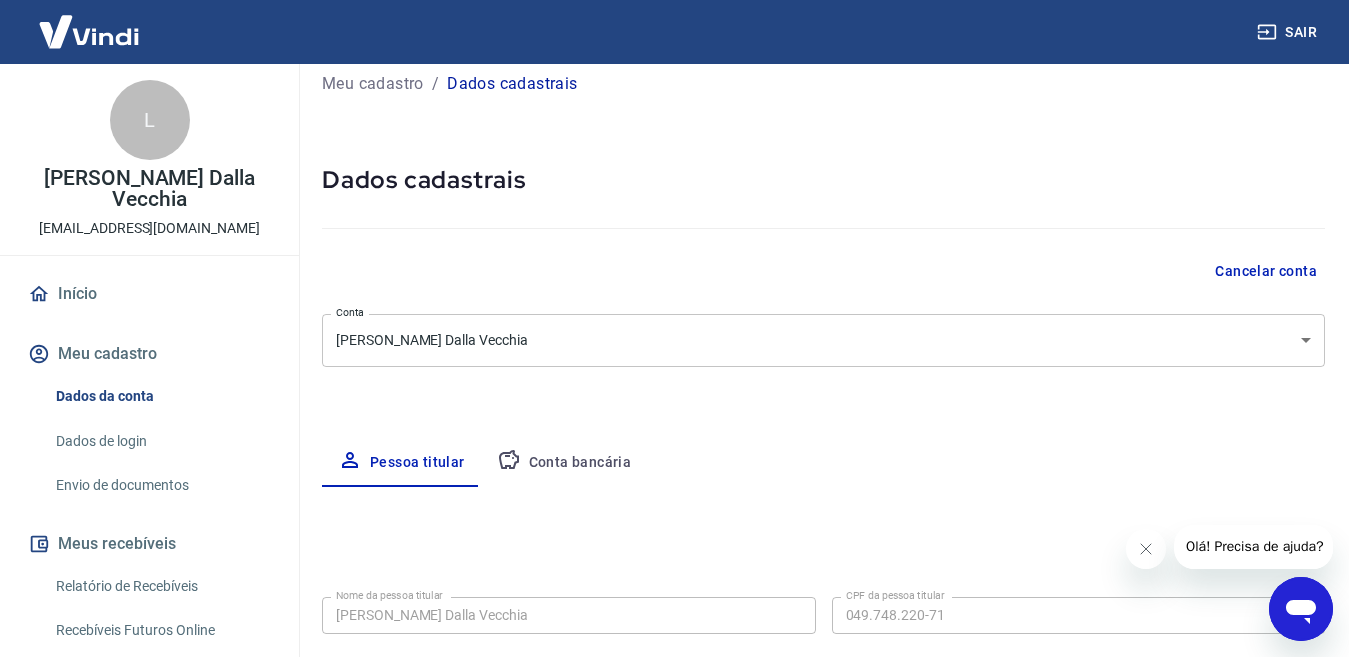 scroll, scrollTop: 0, scrollLeft: 0, axis: both 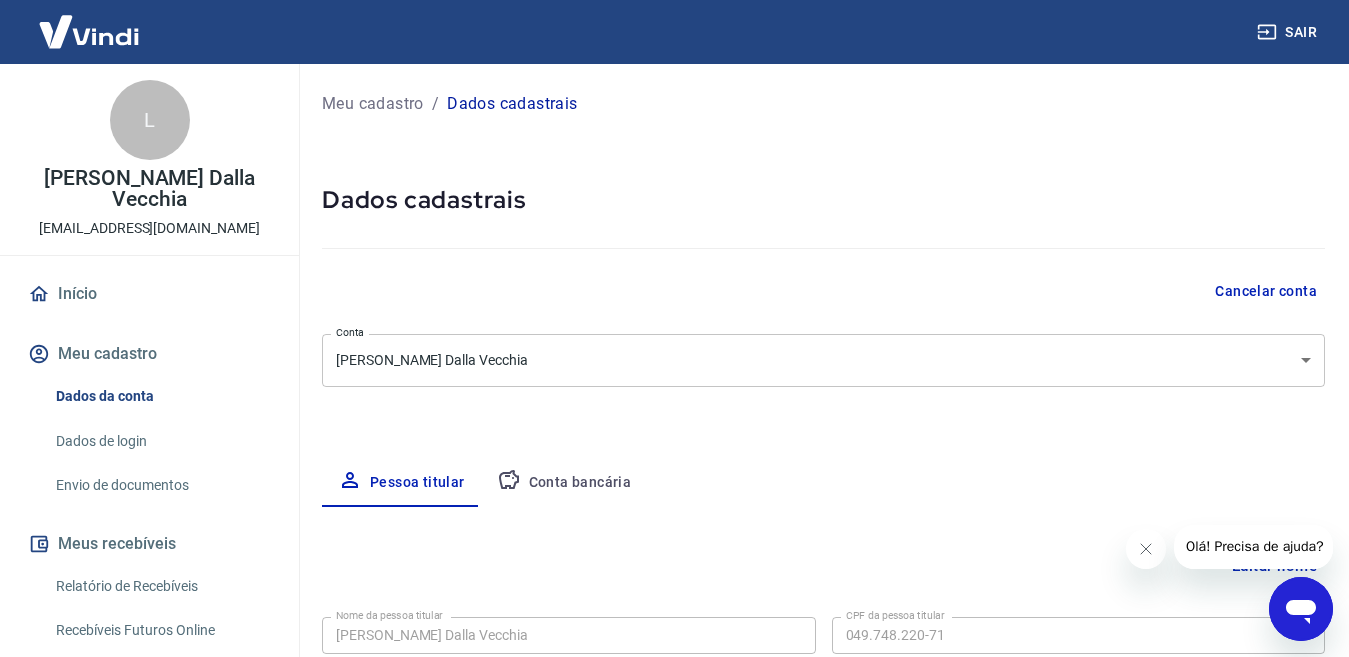 click on "Conta bancária" at bounding box center (564, 483) 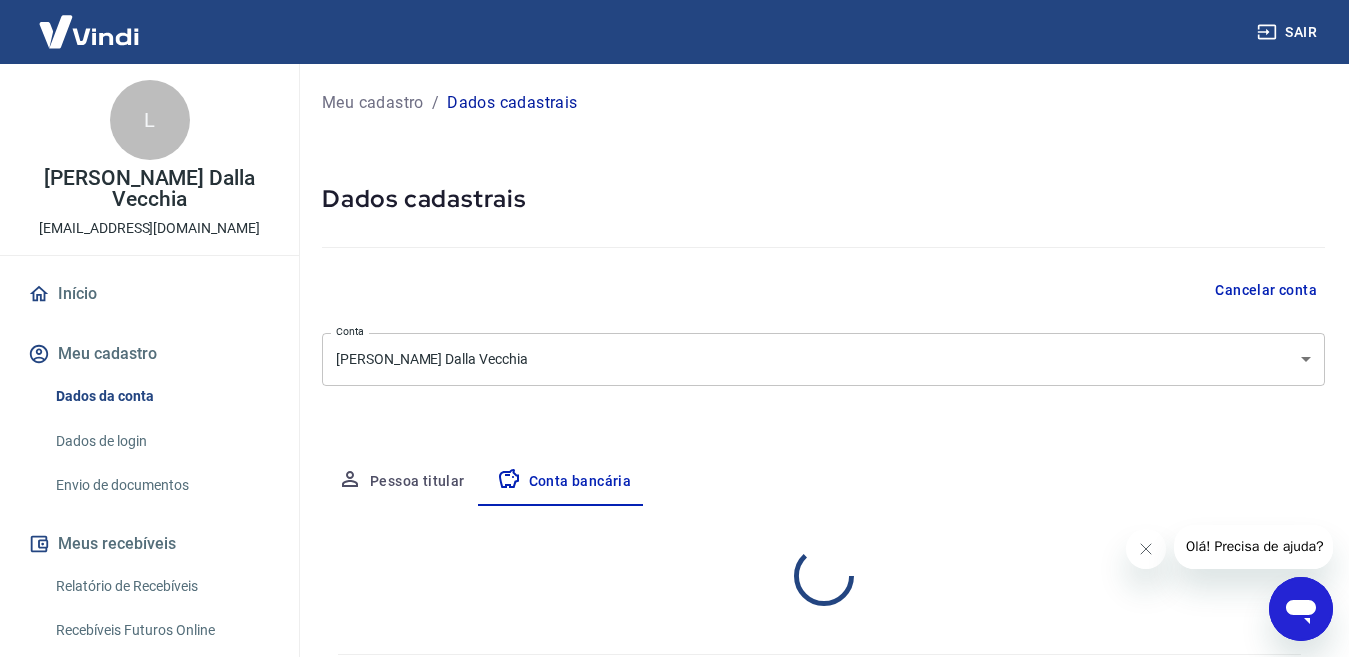 select on "1" 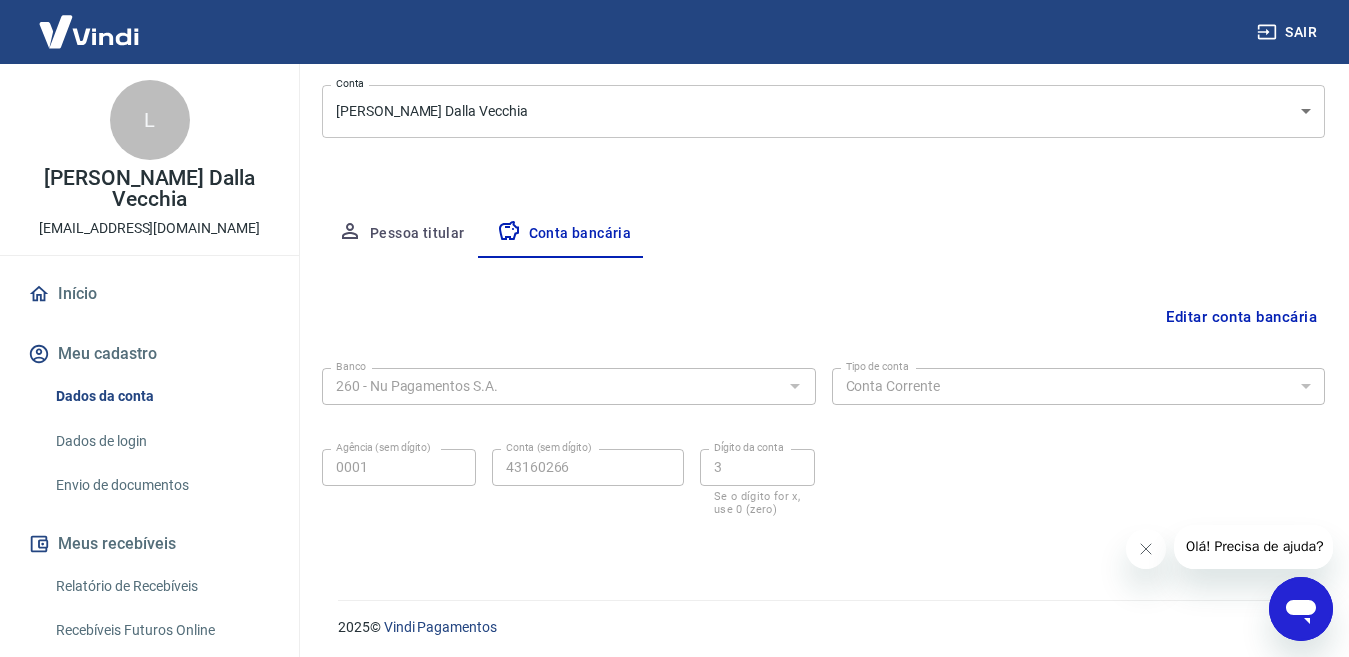 scroll, scrollTop: 254, scrollLeft: 0, axis: vertical 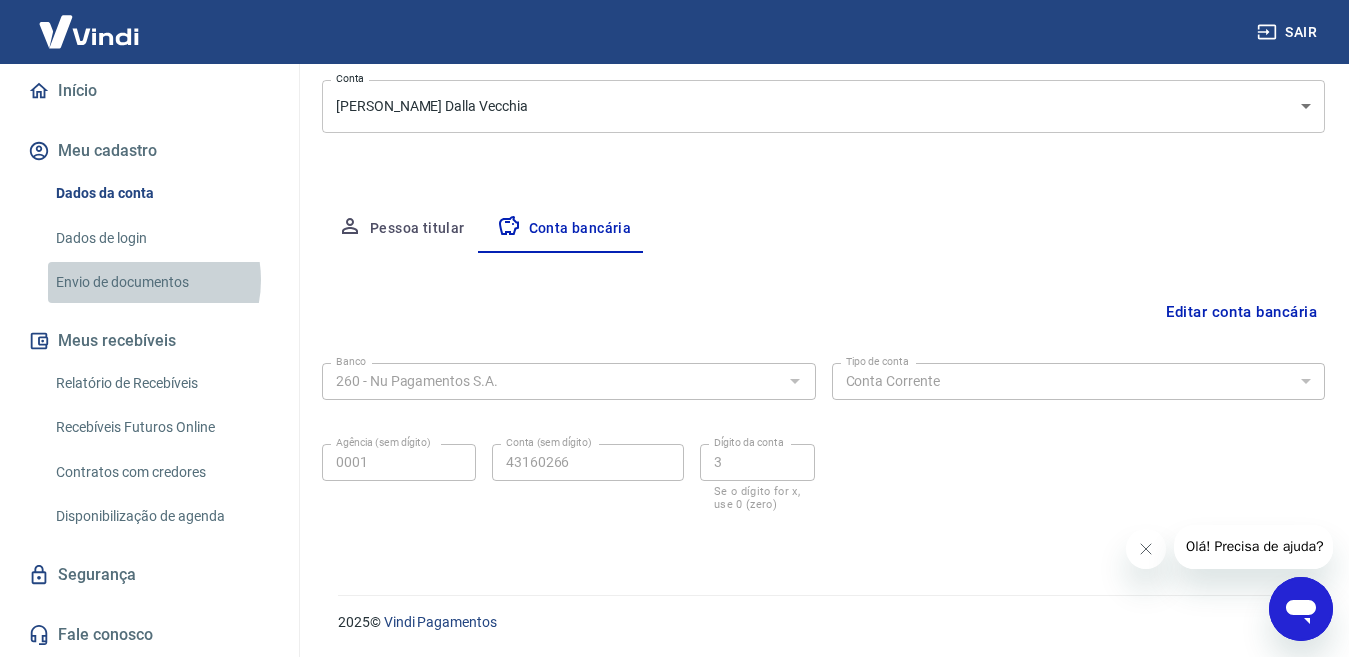 click on "Envio de documentos" at bounding box center [161, 282] 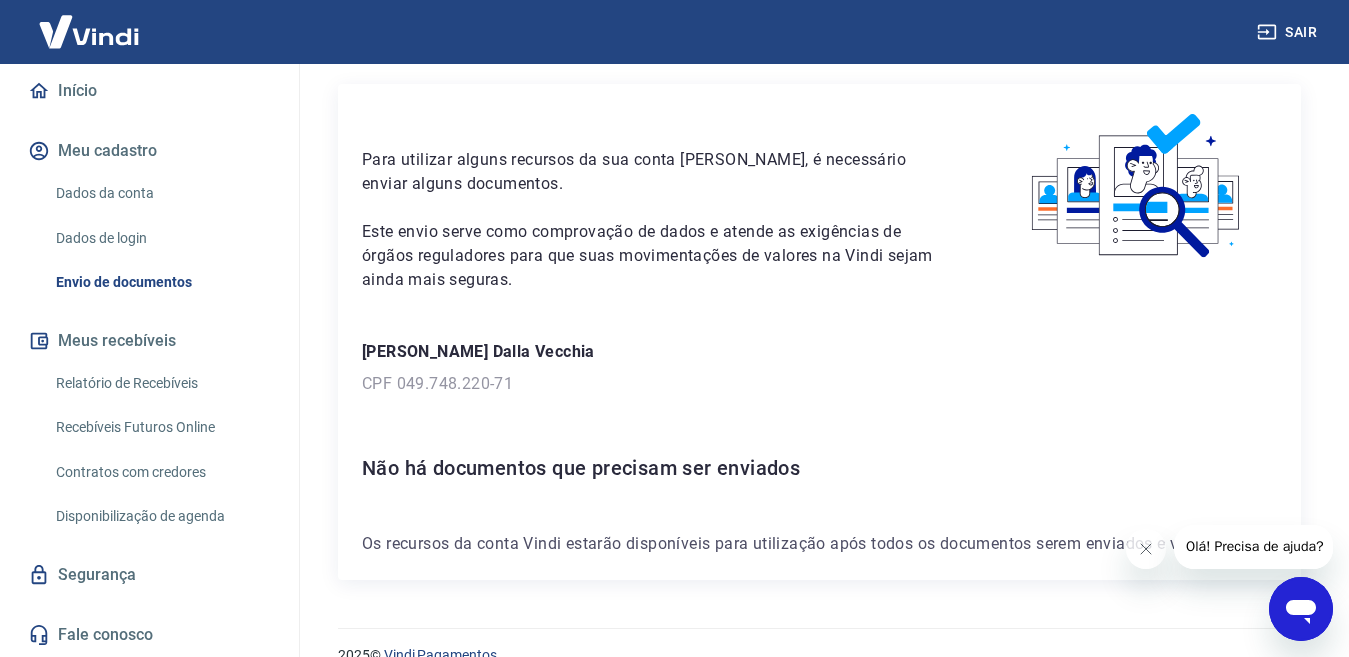 scroll, scrollTop: 93, scrollLeft: 0, axis: vertical 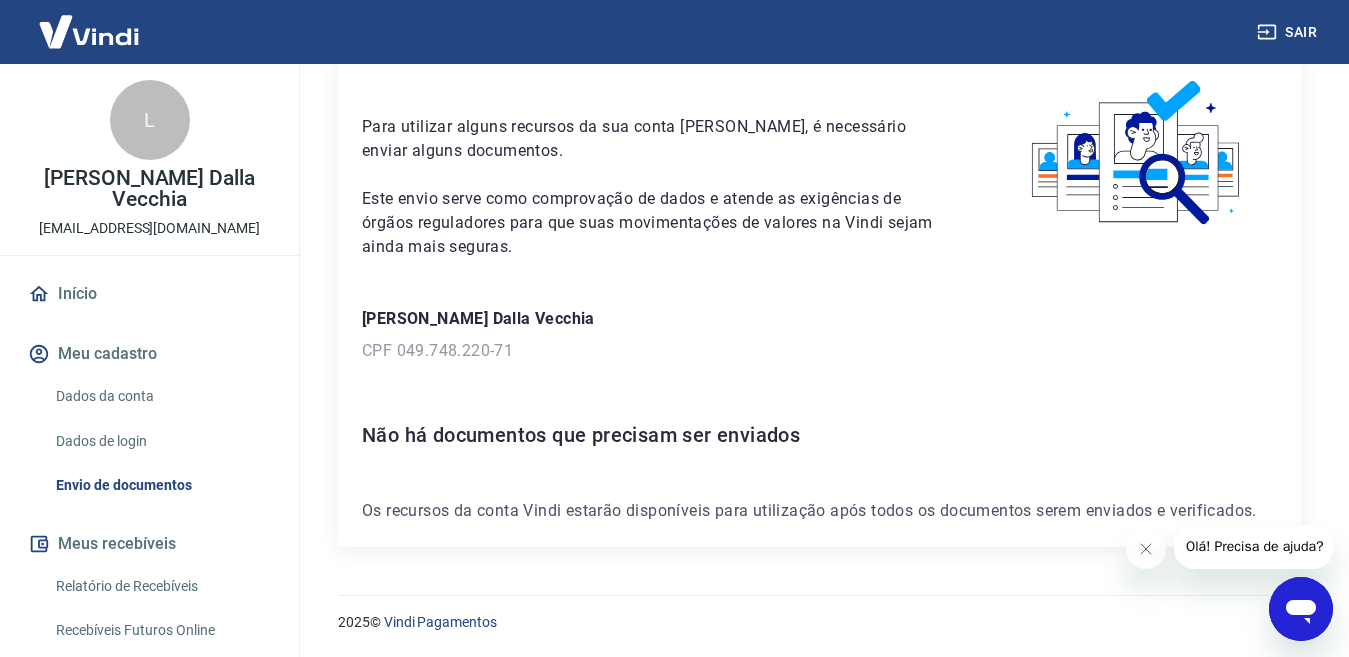 click on "Dados da conta" at bounding box center (161, 396) 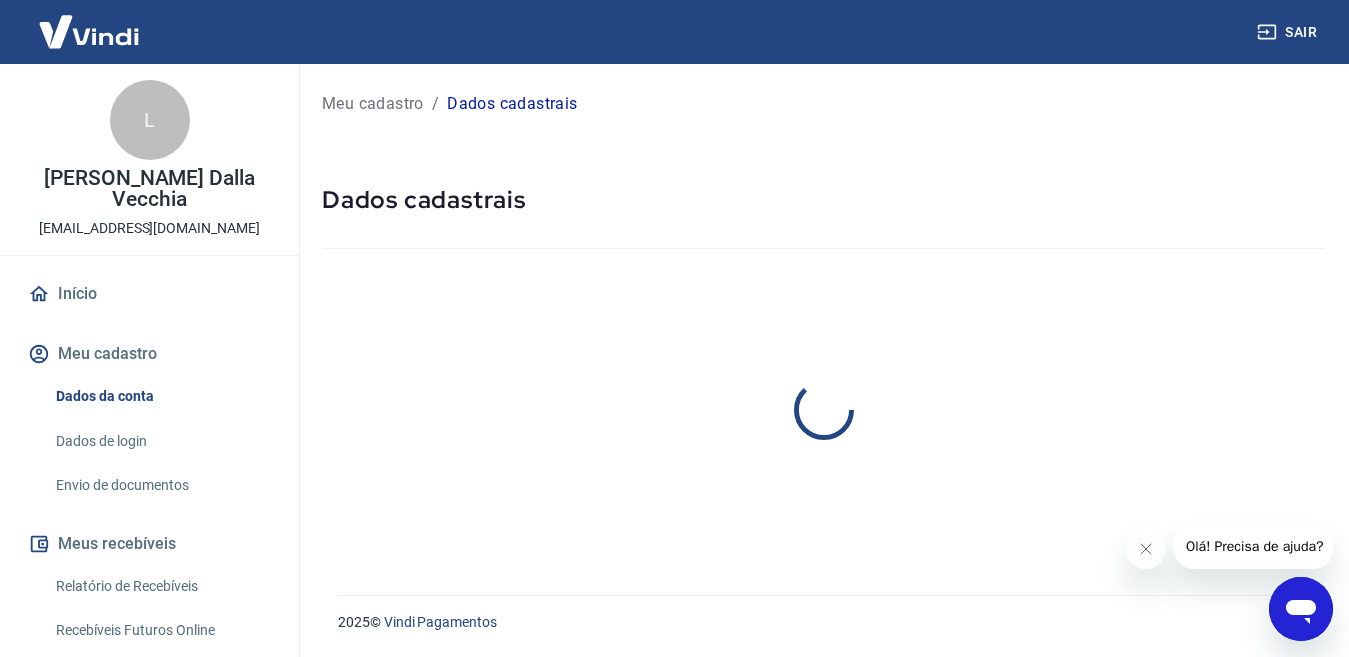 scroll, scrollTop: 0, scrollLeft: 0, axis: both 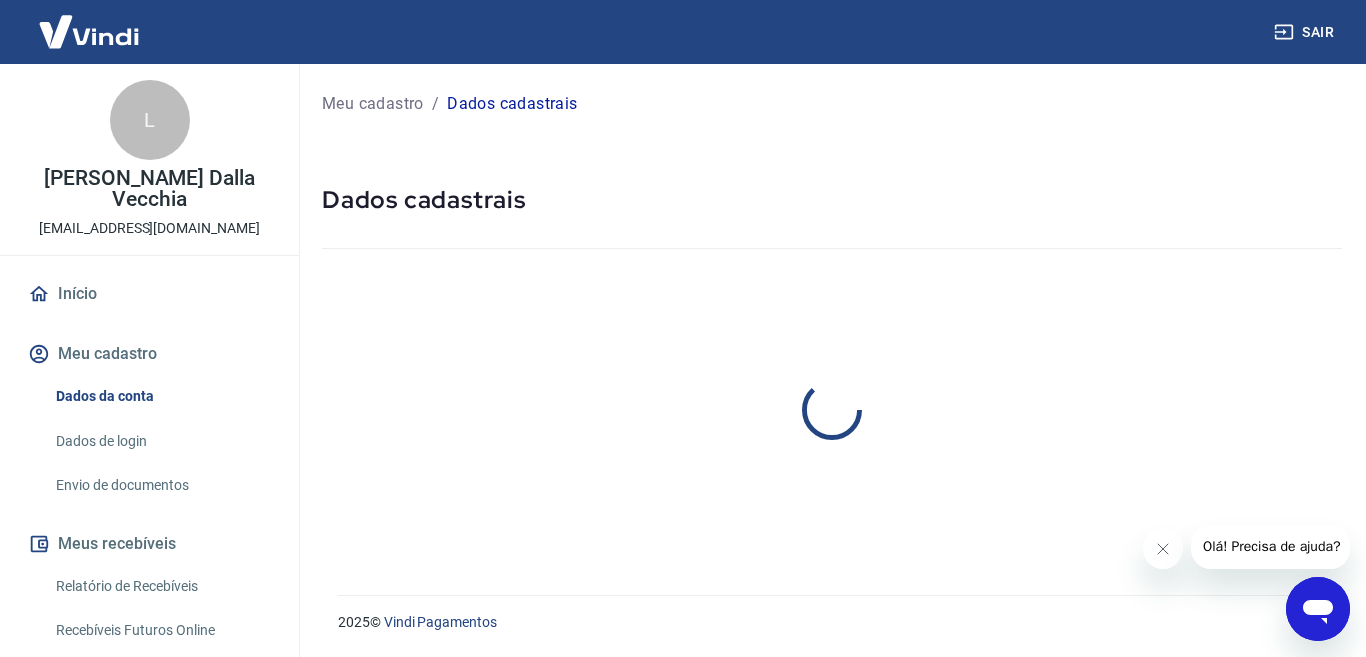 select on "RS" 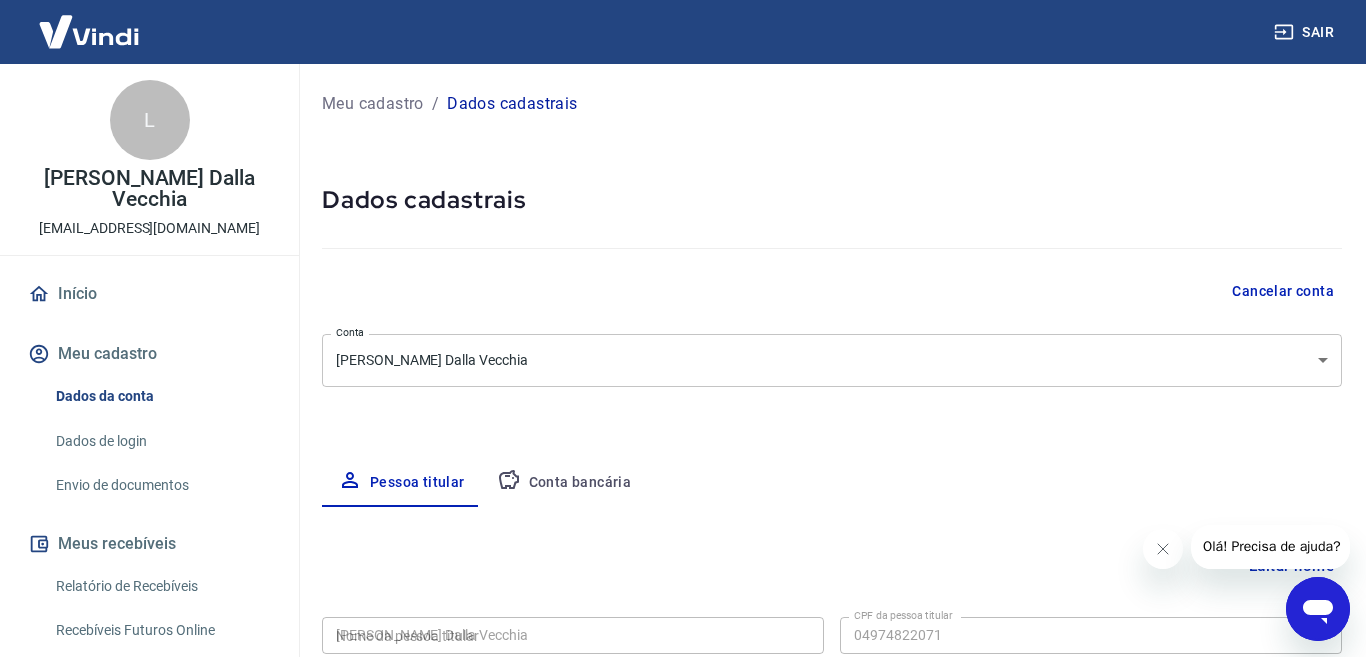 type on "049.748.220-71" 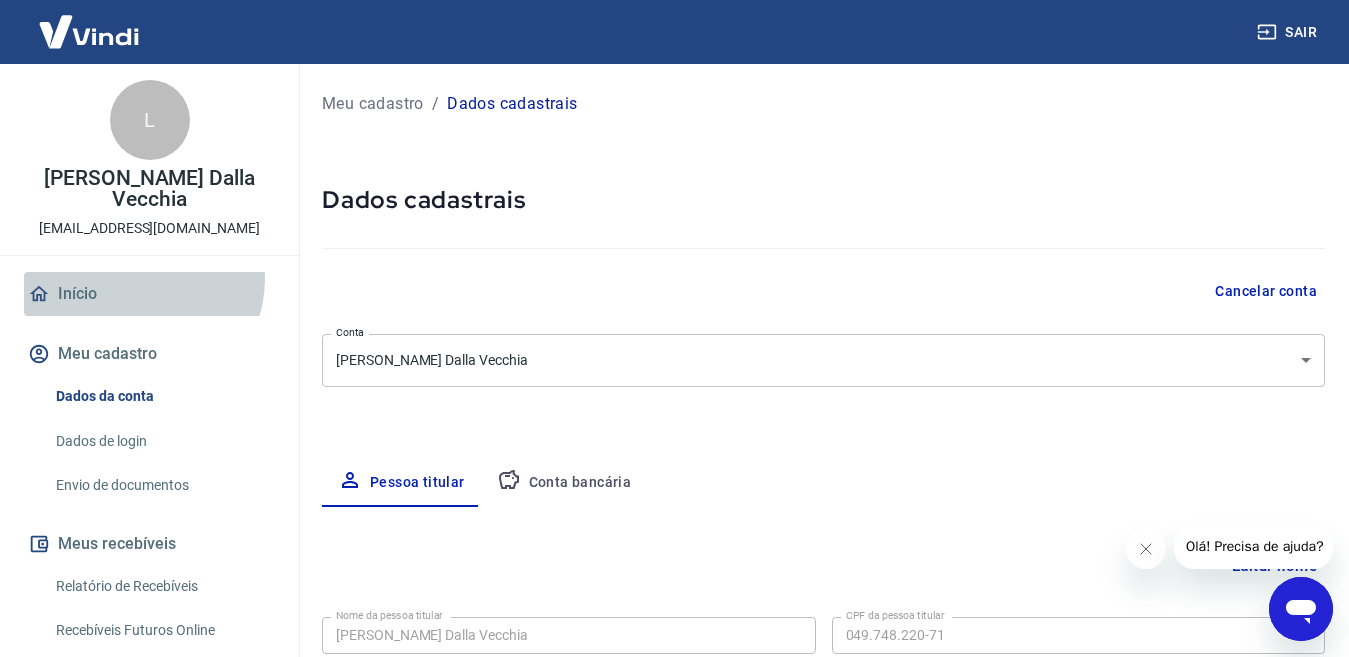 click on "Início" at bounding box center (149, 294) 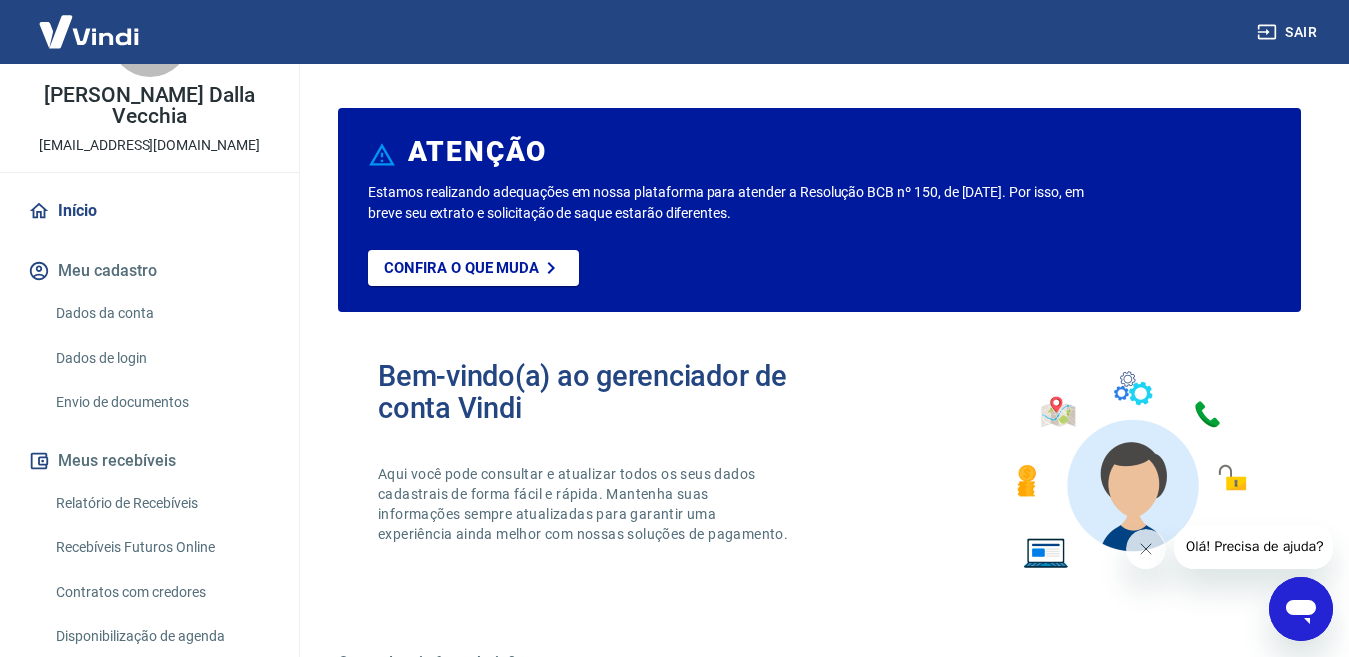 scroll, scrollTop: 200, scrollLeft: 0, axis: vertical 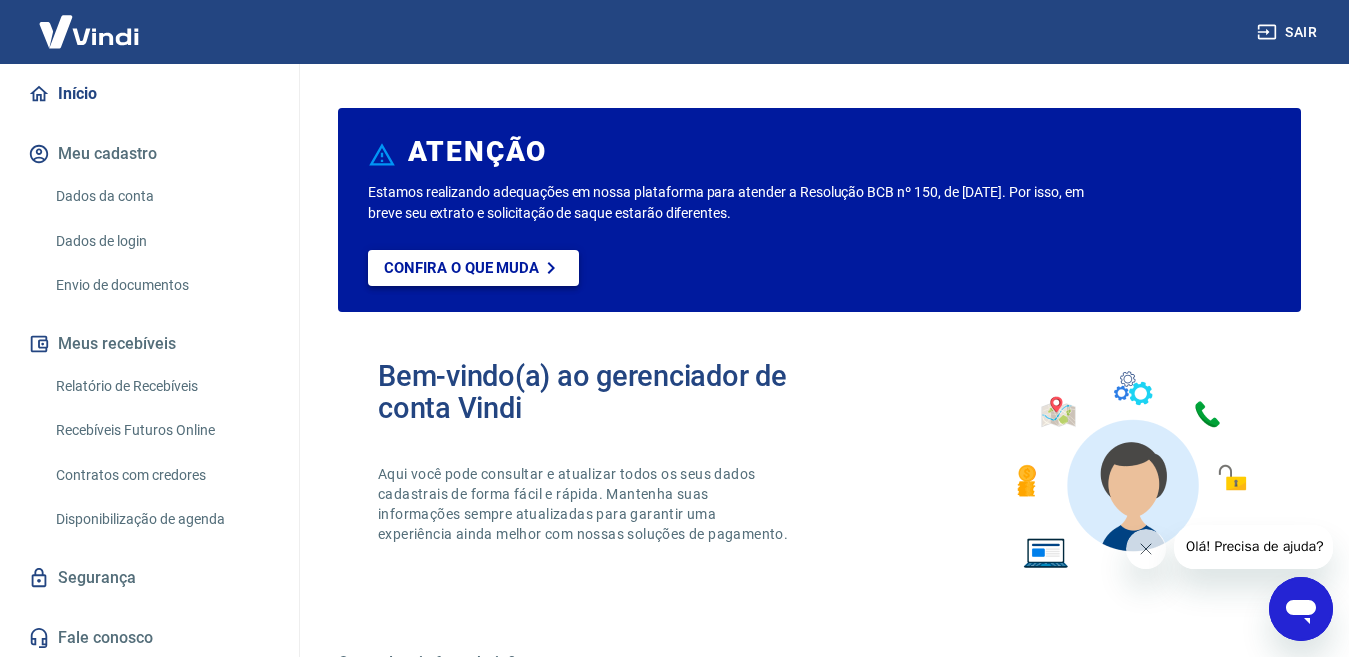 click on "Confira o que muda" at bounding box center [461, 268] 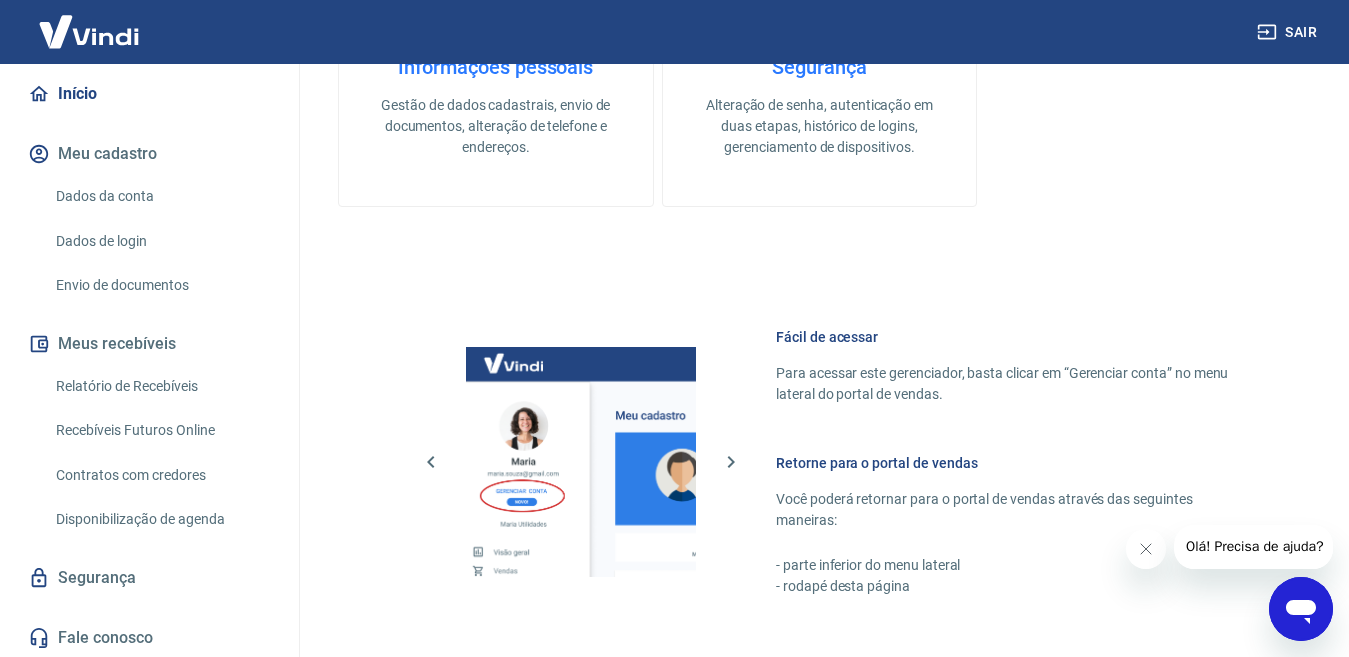 scroll, scrollTop: 900, scrollLeft: 0, axis: vertical 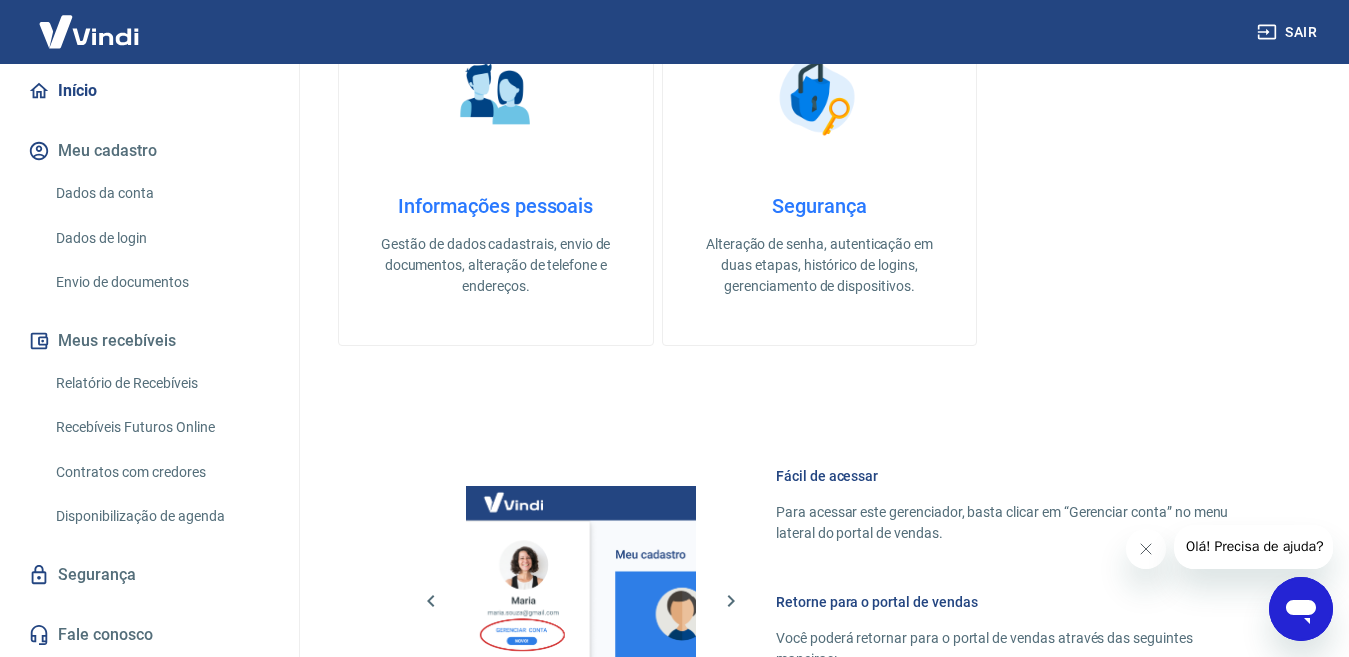 click on "Informações pessoais Gestão de dados cadastrais, envio de documentos, alteração de telefone e endereços." at bounding box center [496, 245] 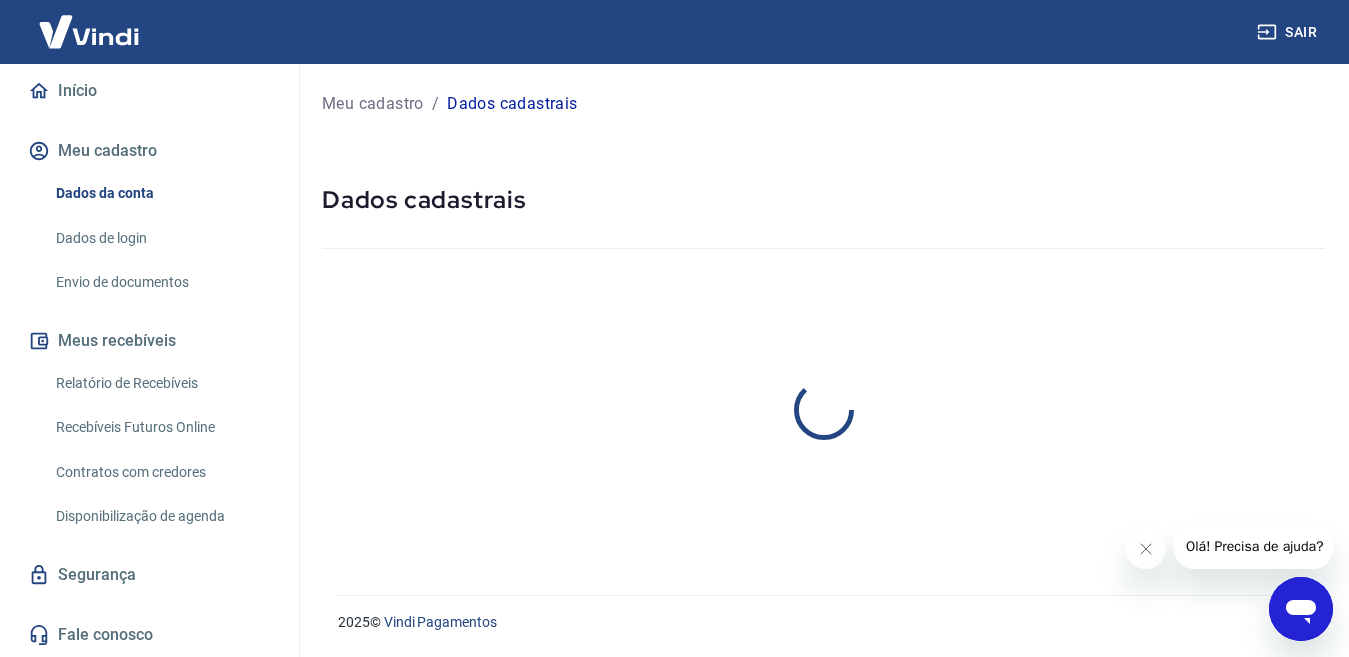 scroll, scrollTop: 0, scrollLeft: 0, axis: both 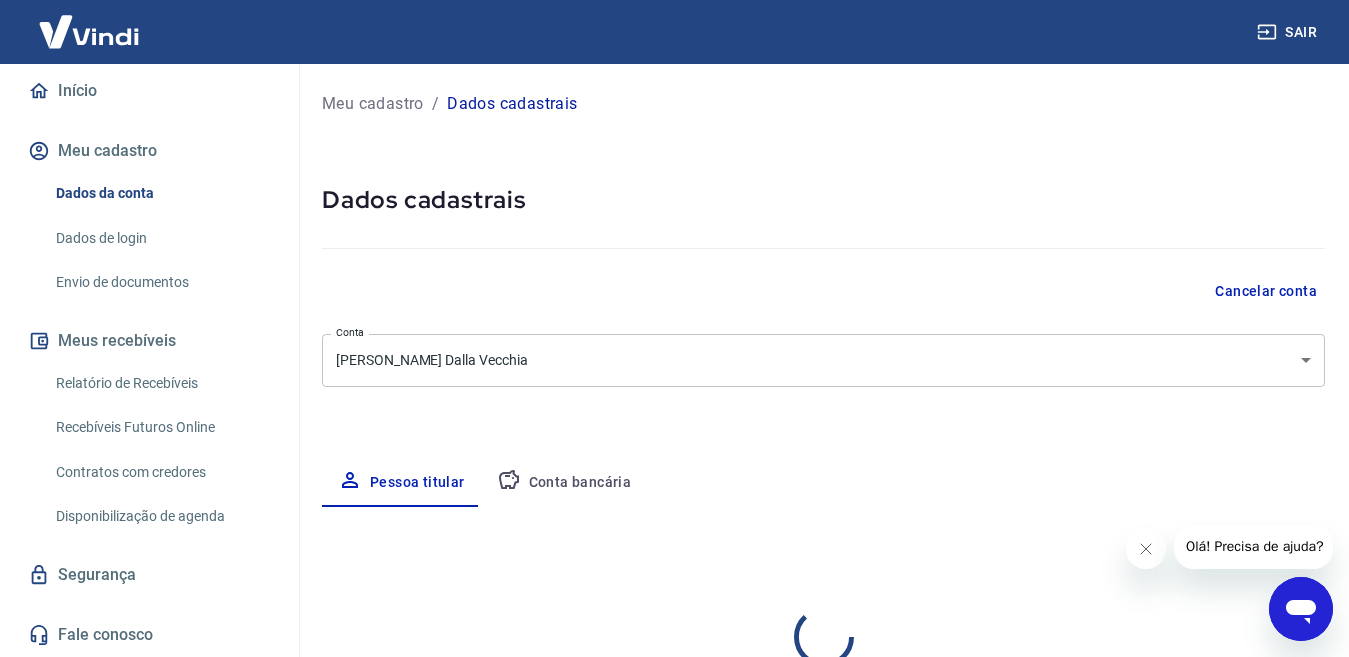 select on "RS" 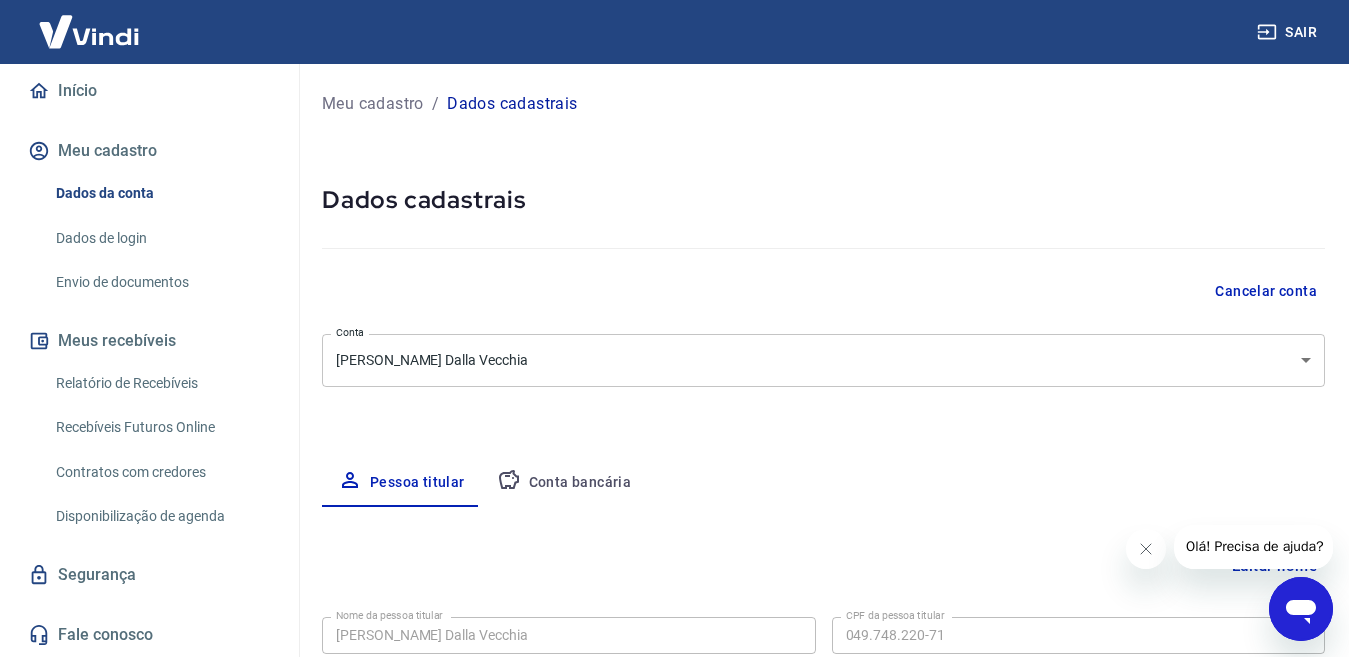 click on "Conta bancária" at bounding box center (564, 483) 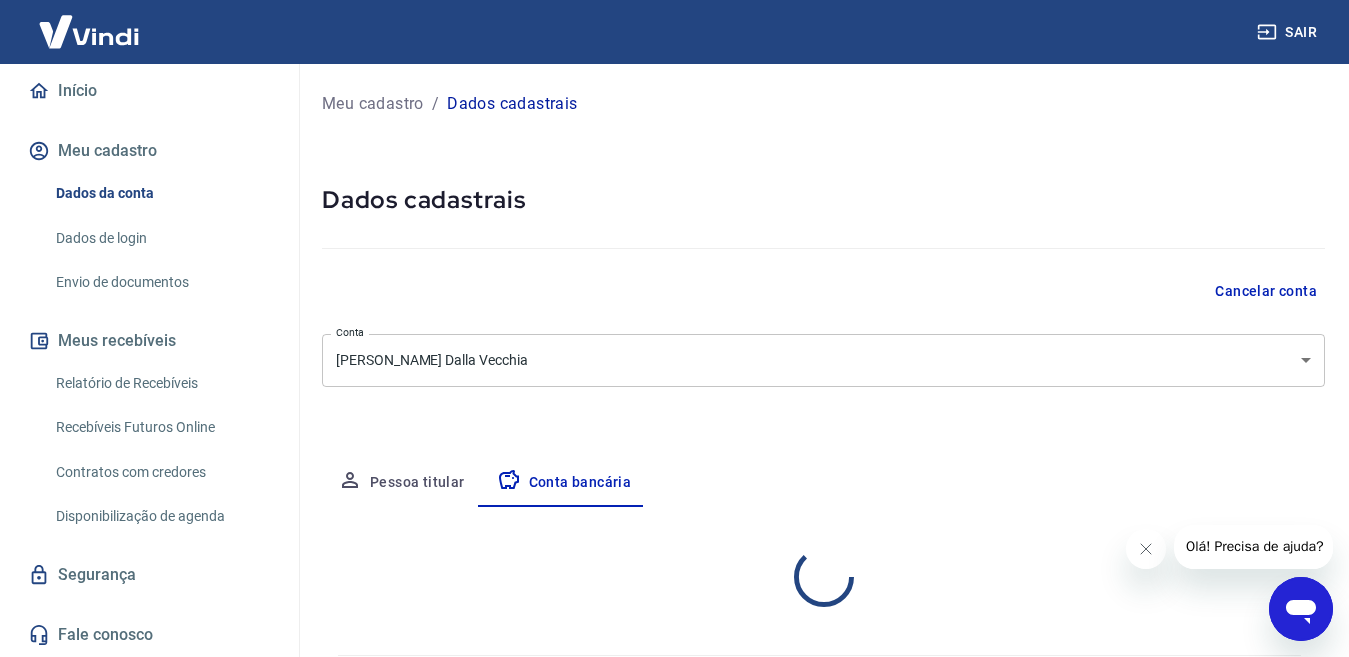 select on "1" 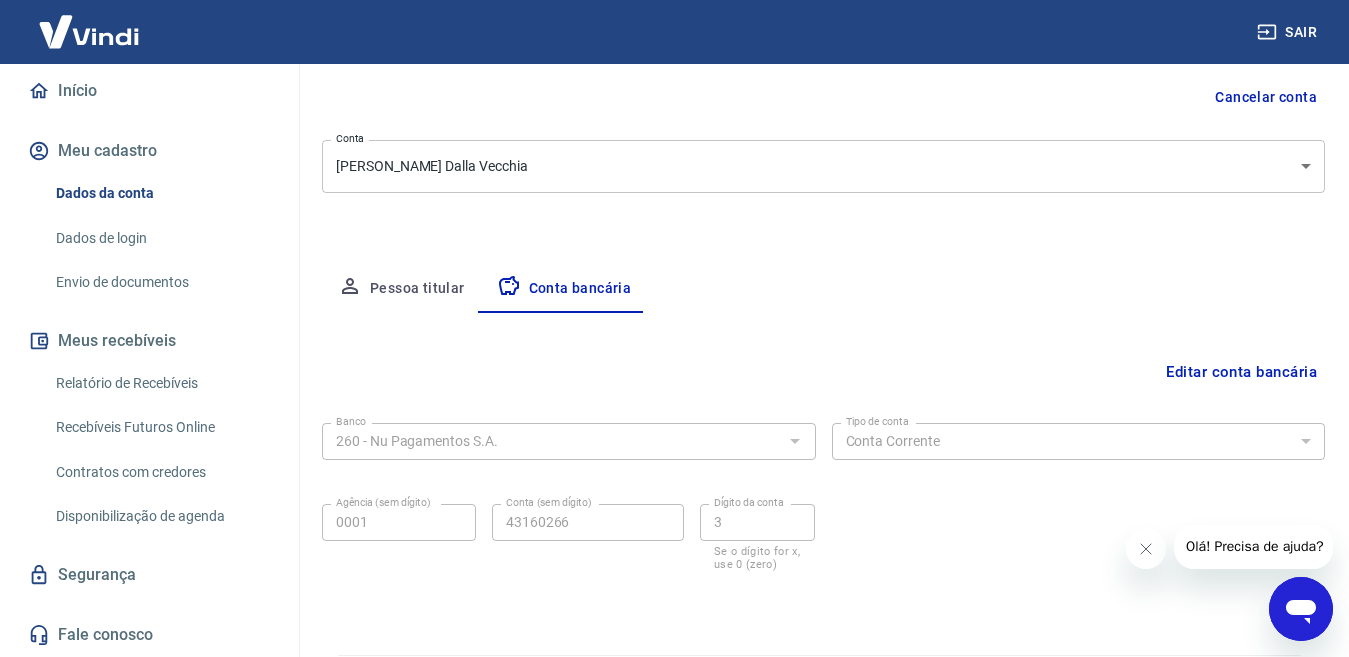 scroll, scrollTop: 254, scrollLeft: 0, axis: vertical 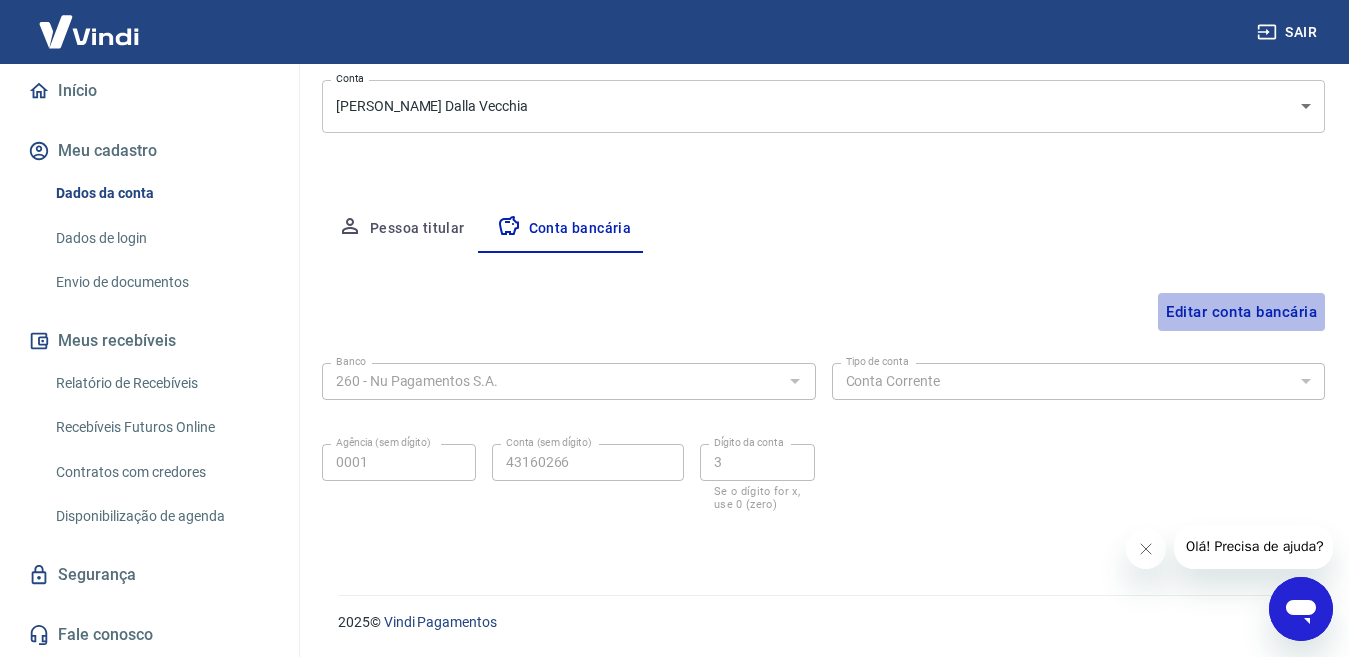 click on "Editar conta bancária" at bounding box center [1241, 312] 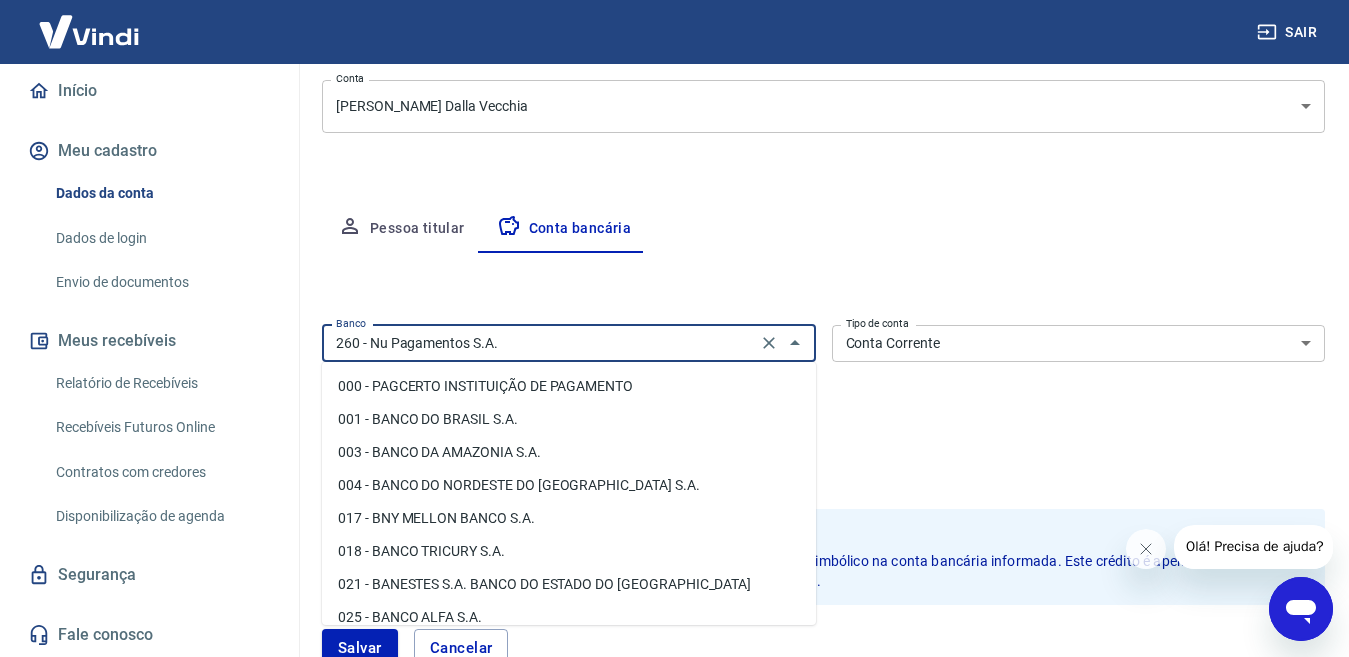 scroll, scrollTop: 1416, scrollLeft: 0, axis: vertical 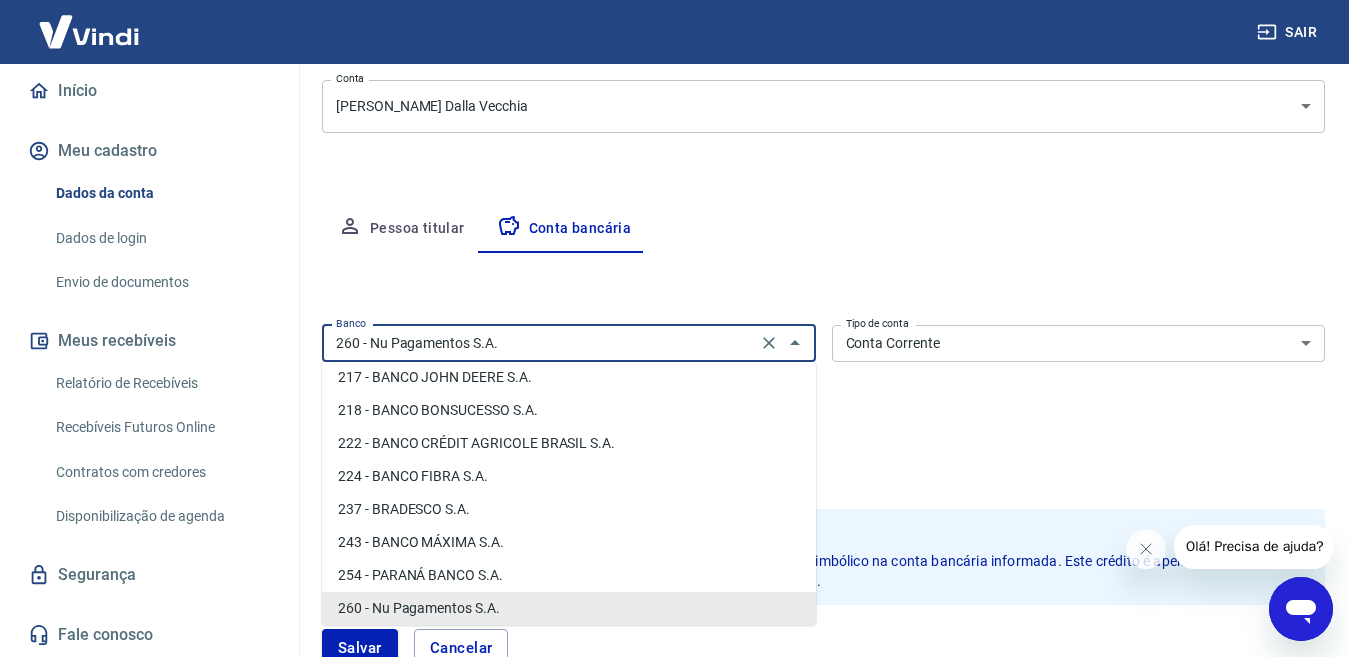 drag, startPoint x: 454, startPoint y: 356, endPoint x: 0, endPoint y: 447, distance: 463.03024 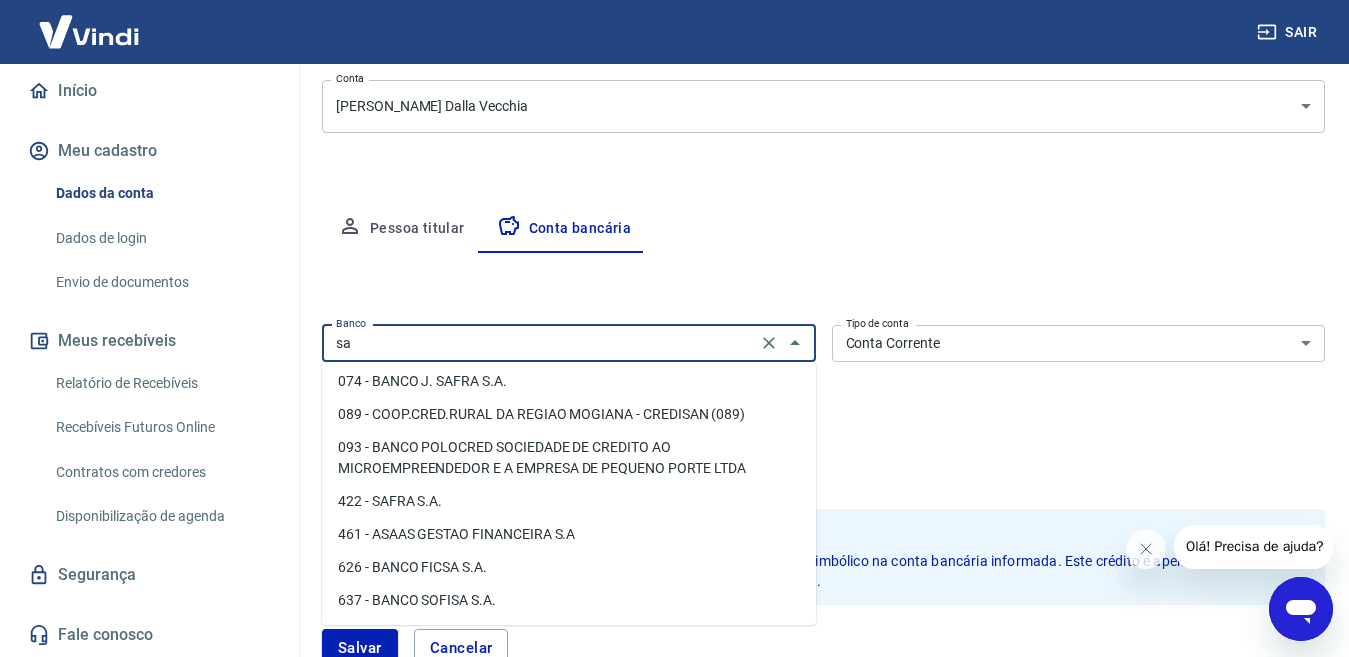 scroll, scrollTop: 0, scrollLeft: 0, axis: both 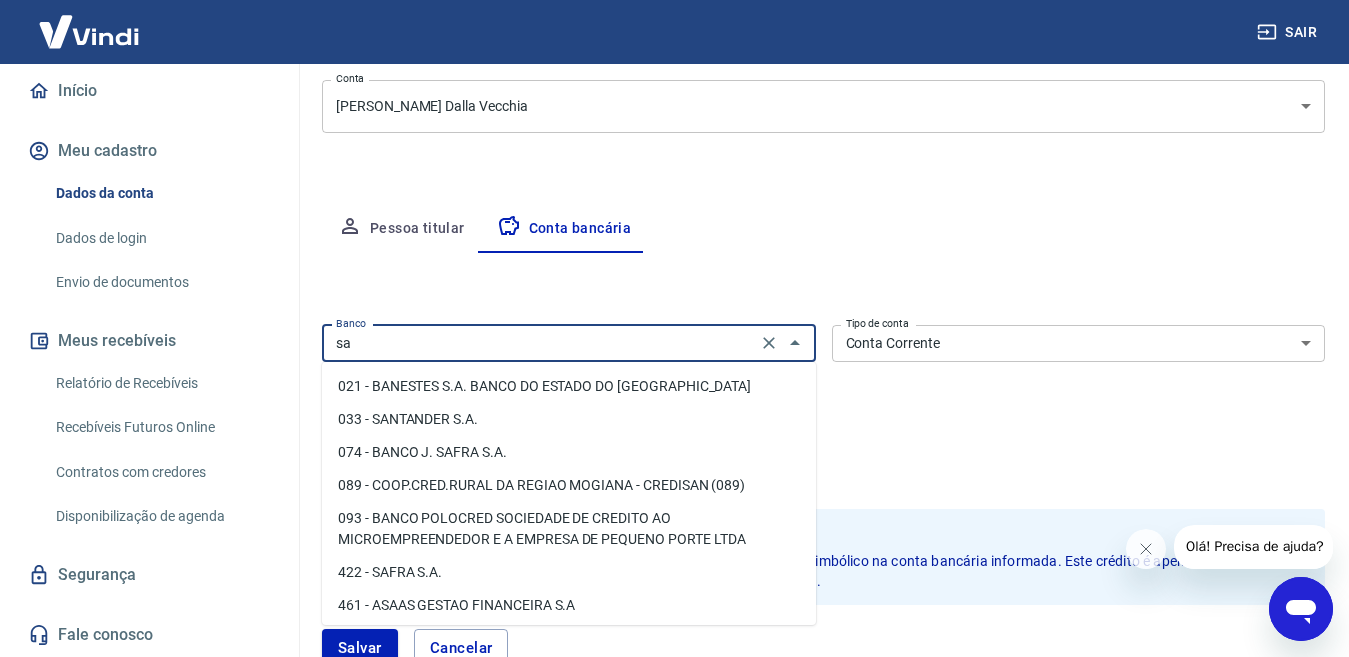 click on "033 - SANTANDER S.A." at bounding box center (569, 419) 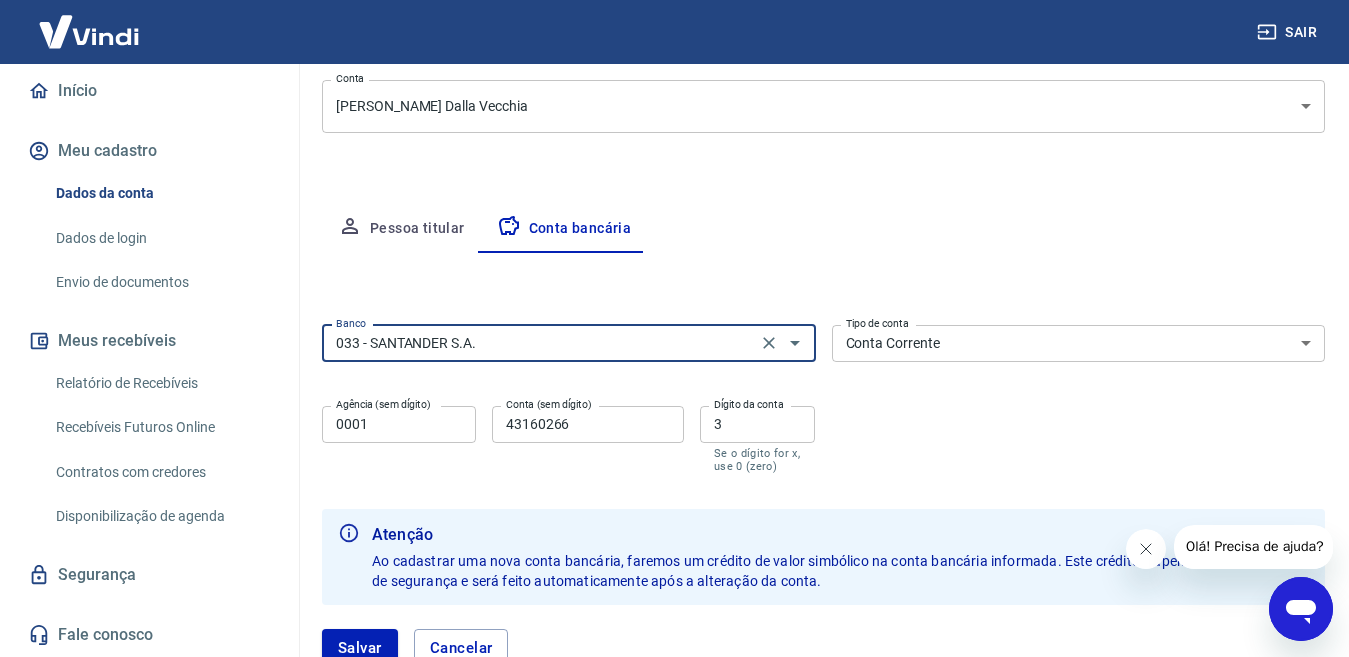 type on "033 - SANTANDER S.A." 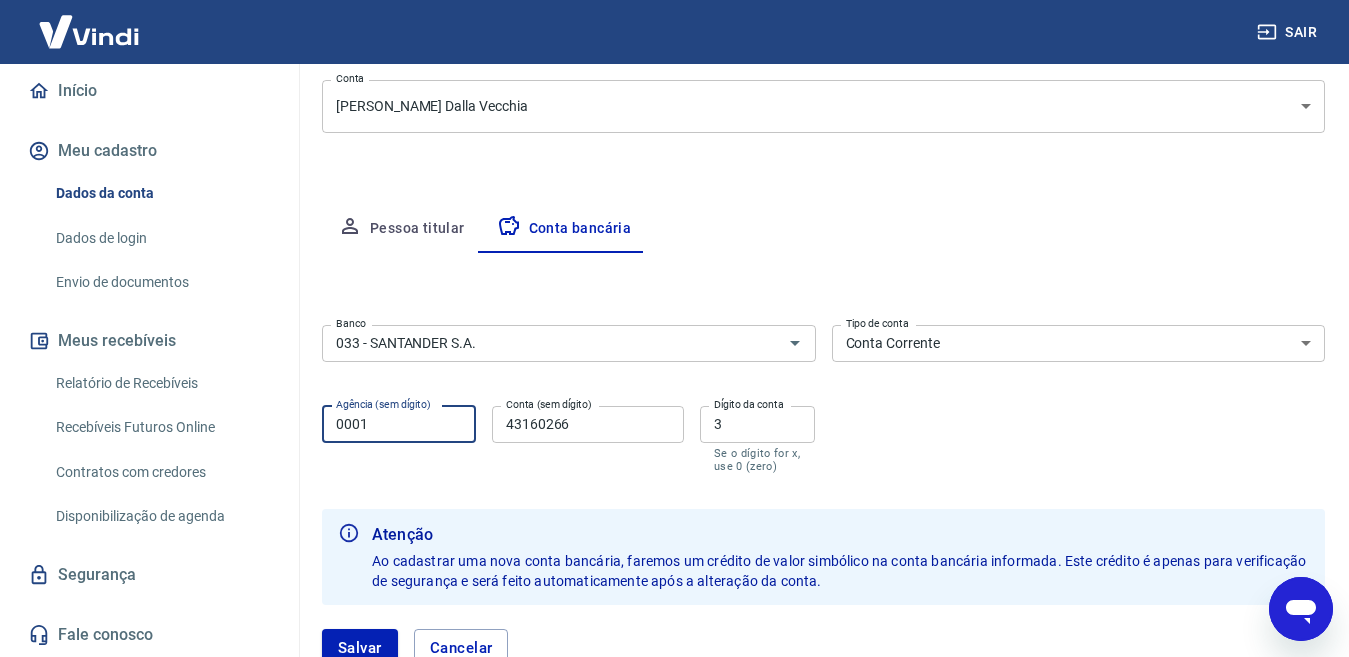 drag, startPoint x: 387, startPoint y: 415, endPoint x: 235, endPoint y: 420, distance: 152.08221 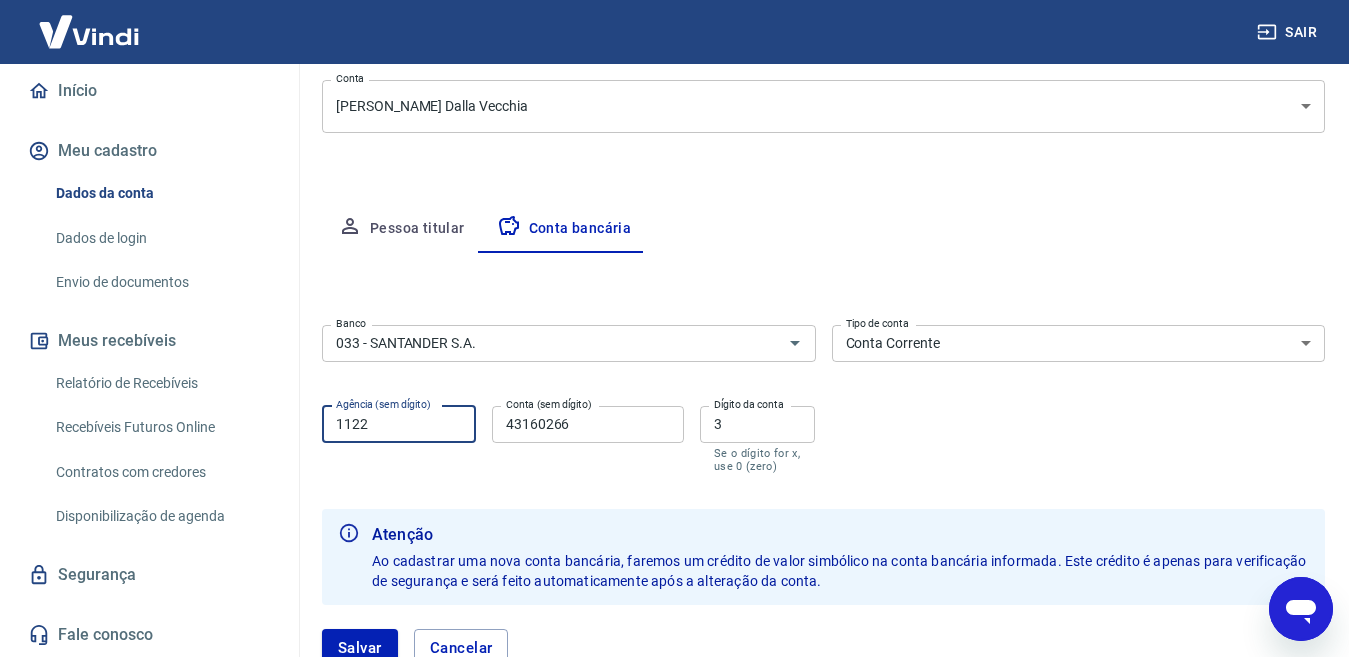 type on "1122" 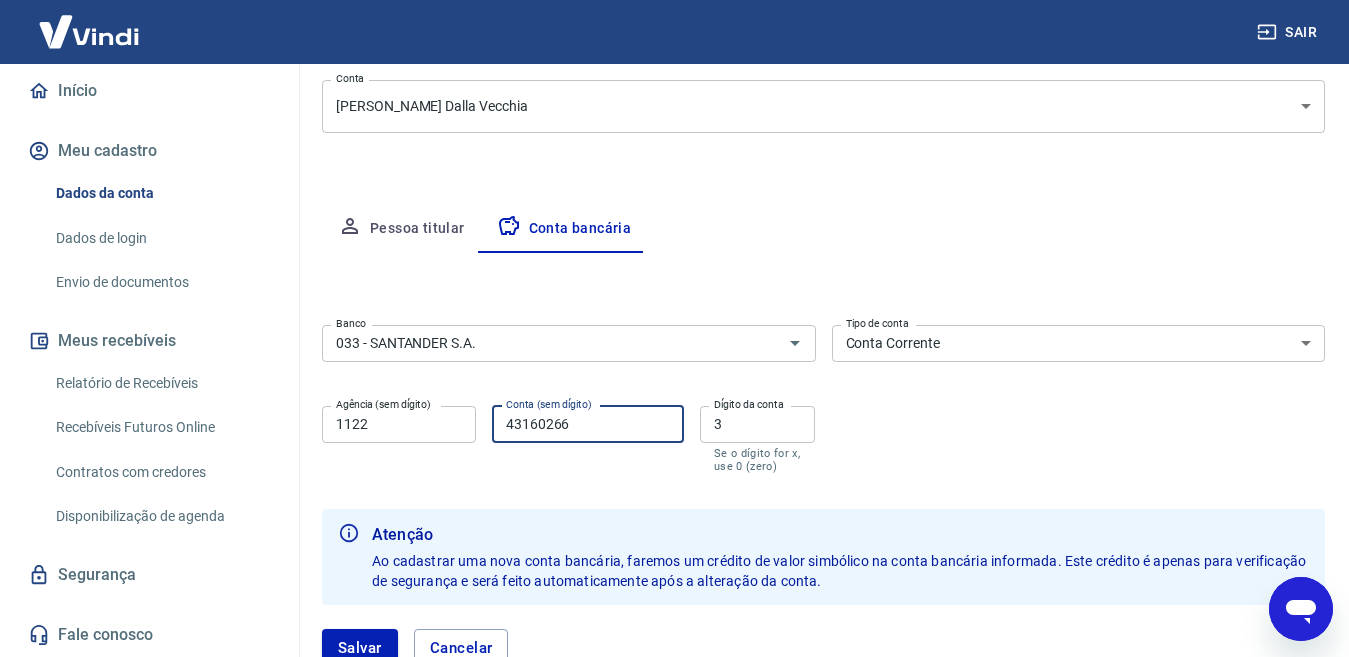 drag, startPoint x: 585, startPoint y: 424, endPoint x: 504, endPoint y: 424, distance: 81 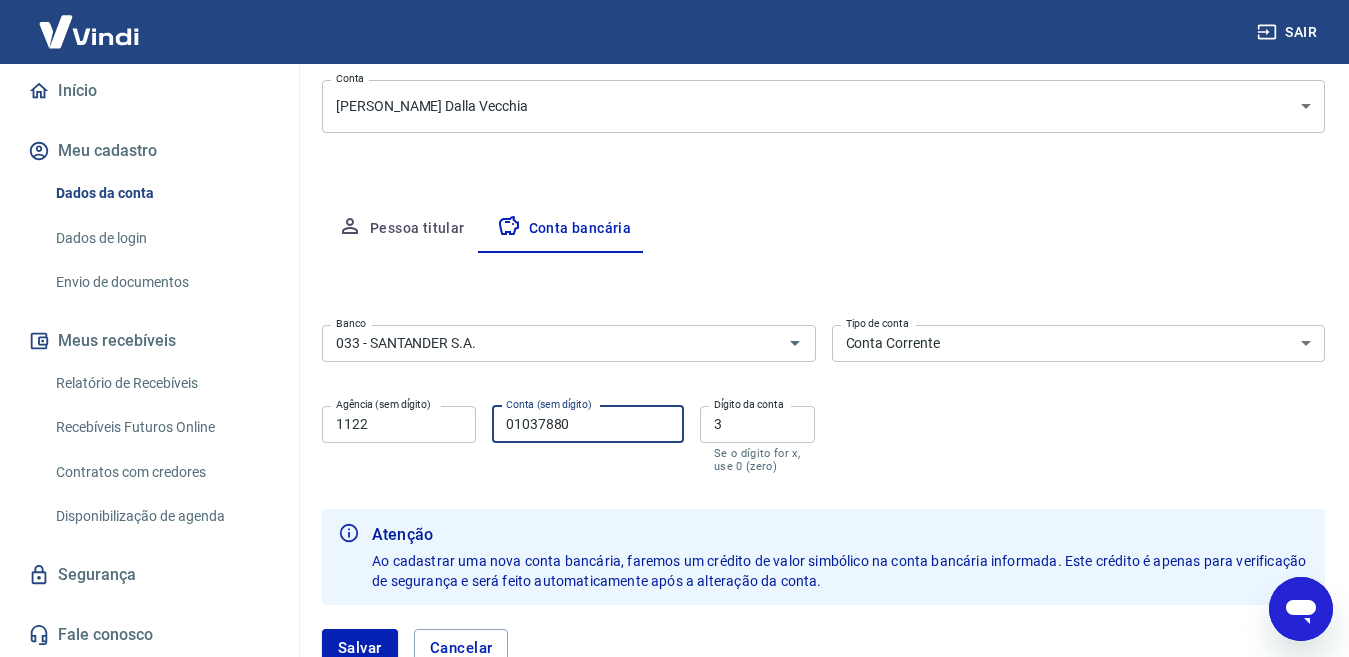 type on "01037880" 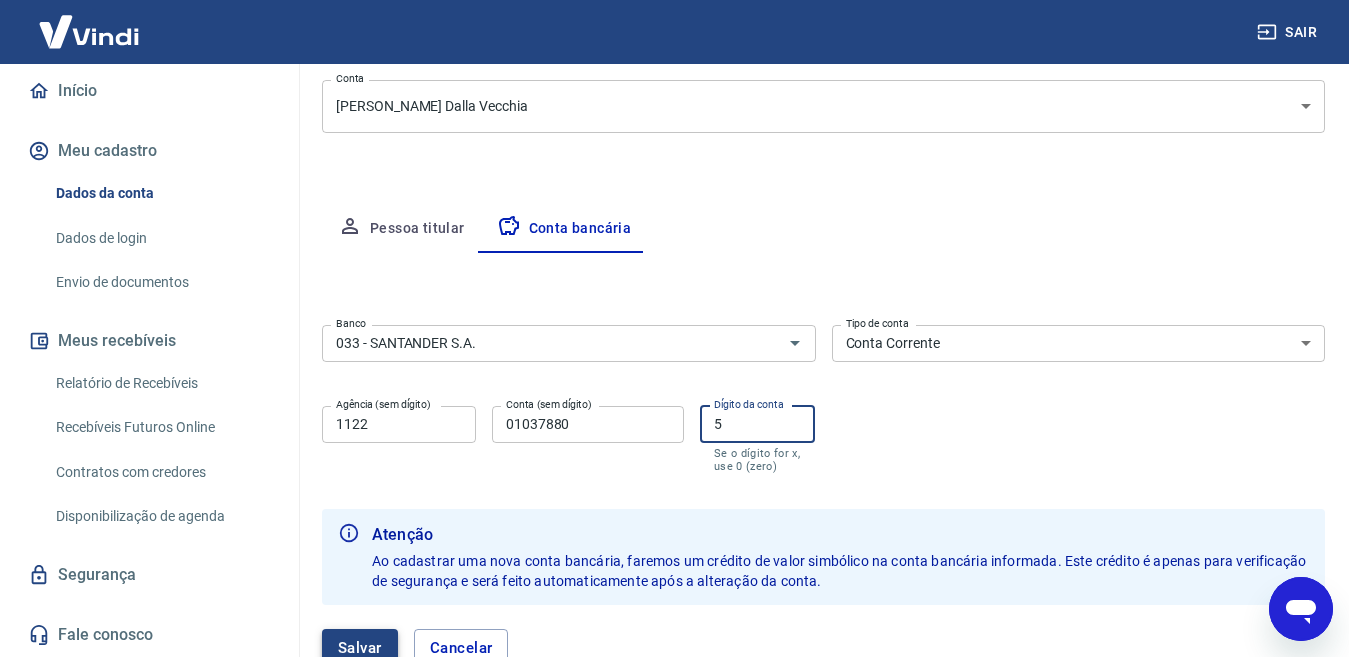 type on "5" 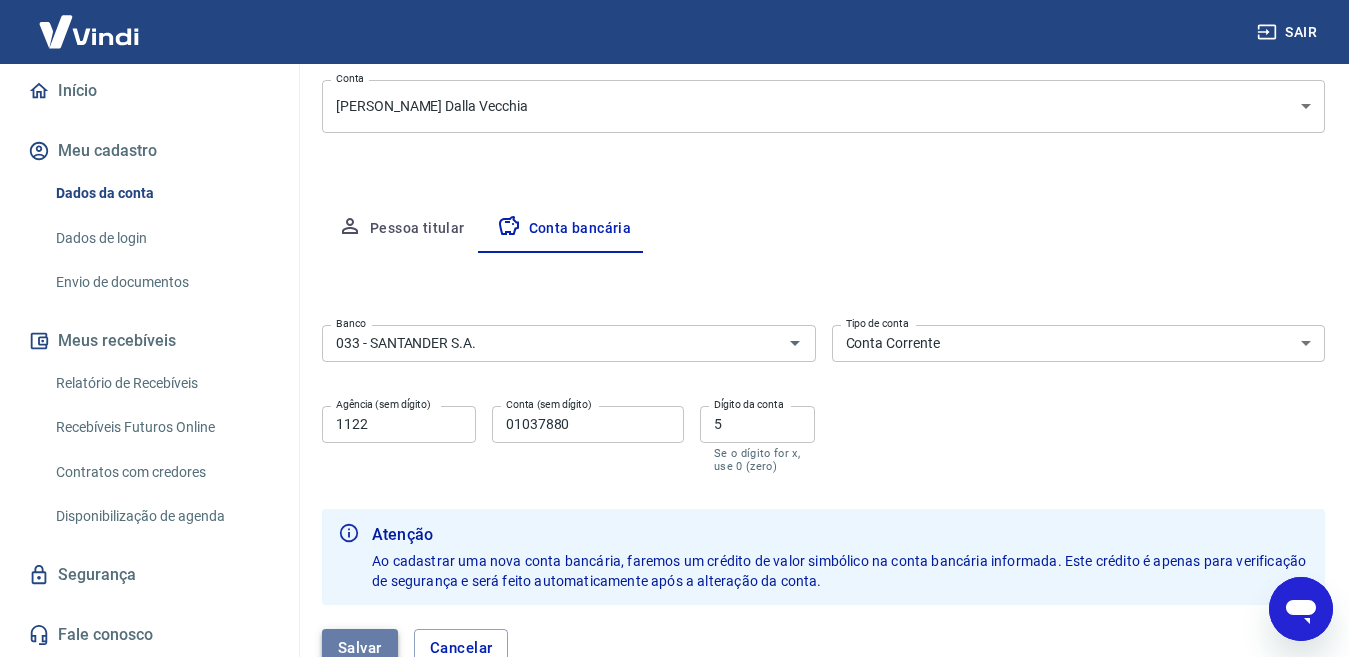 click on "Salvar" at bounding box center (360, 648) 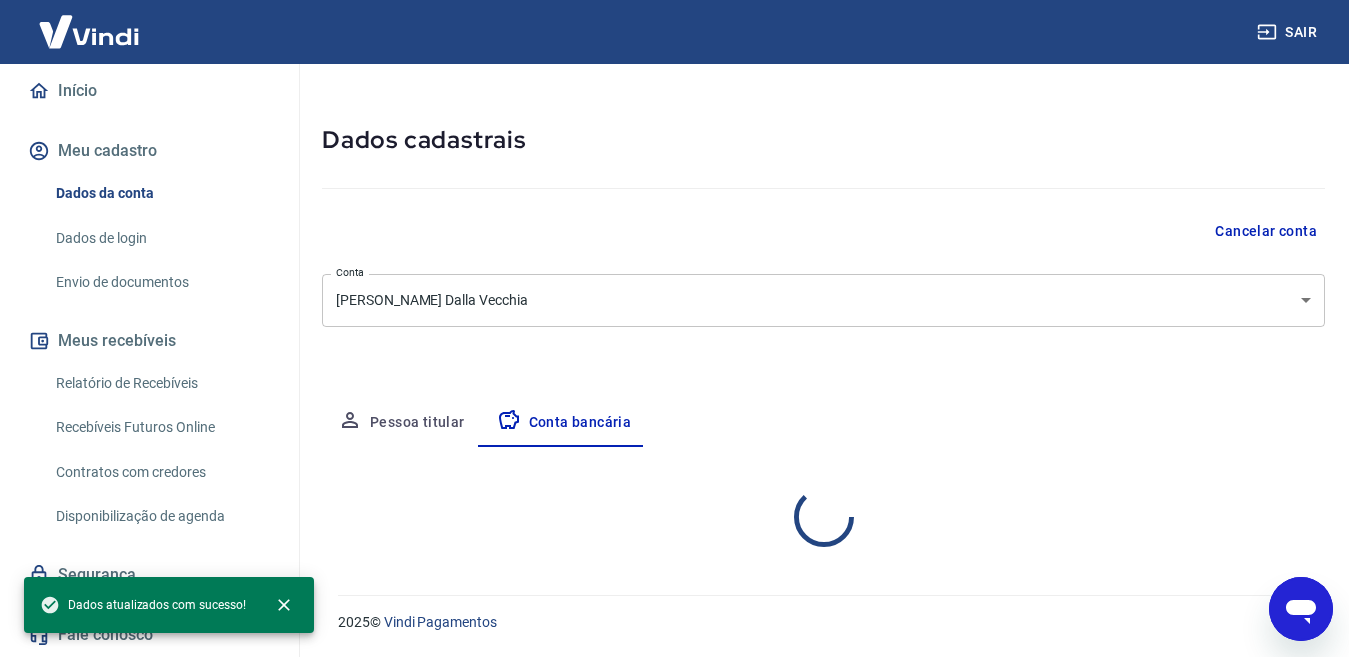 scroll, scrollTop: 254, scrollLeft: 0, axis: vertical 